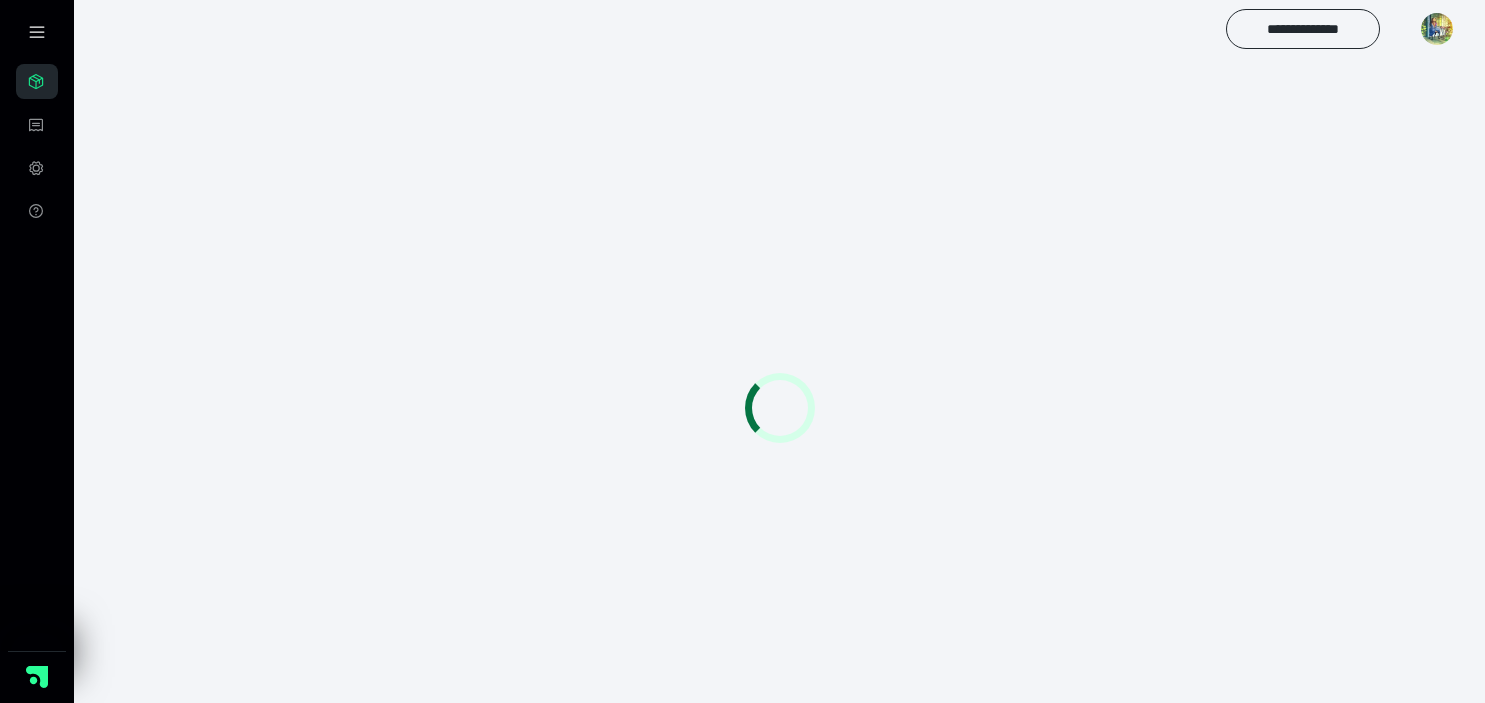 scroll, scrollTop: 56, scrollLeft: 0, axis: vertical 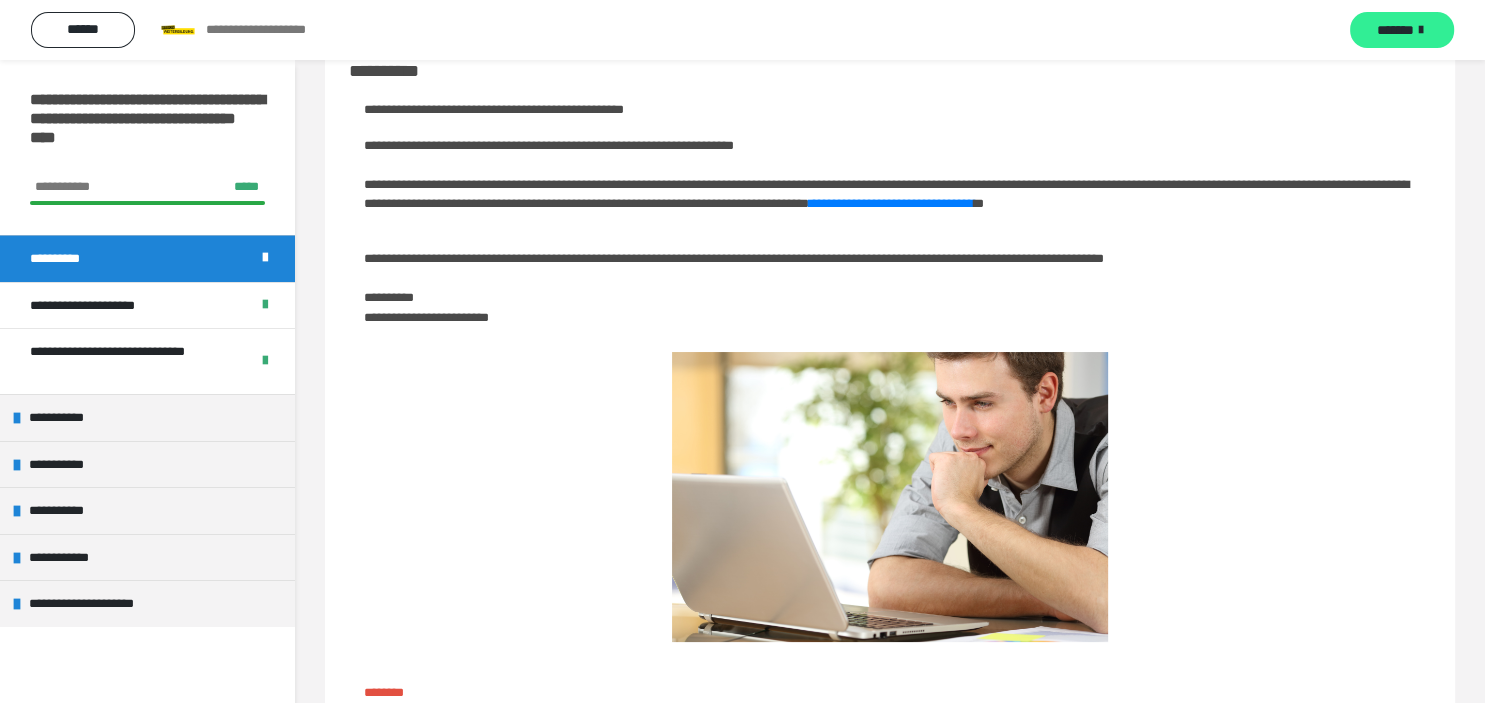 click on "*******" at bounding box center (1395, 30) 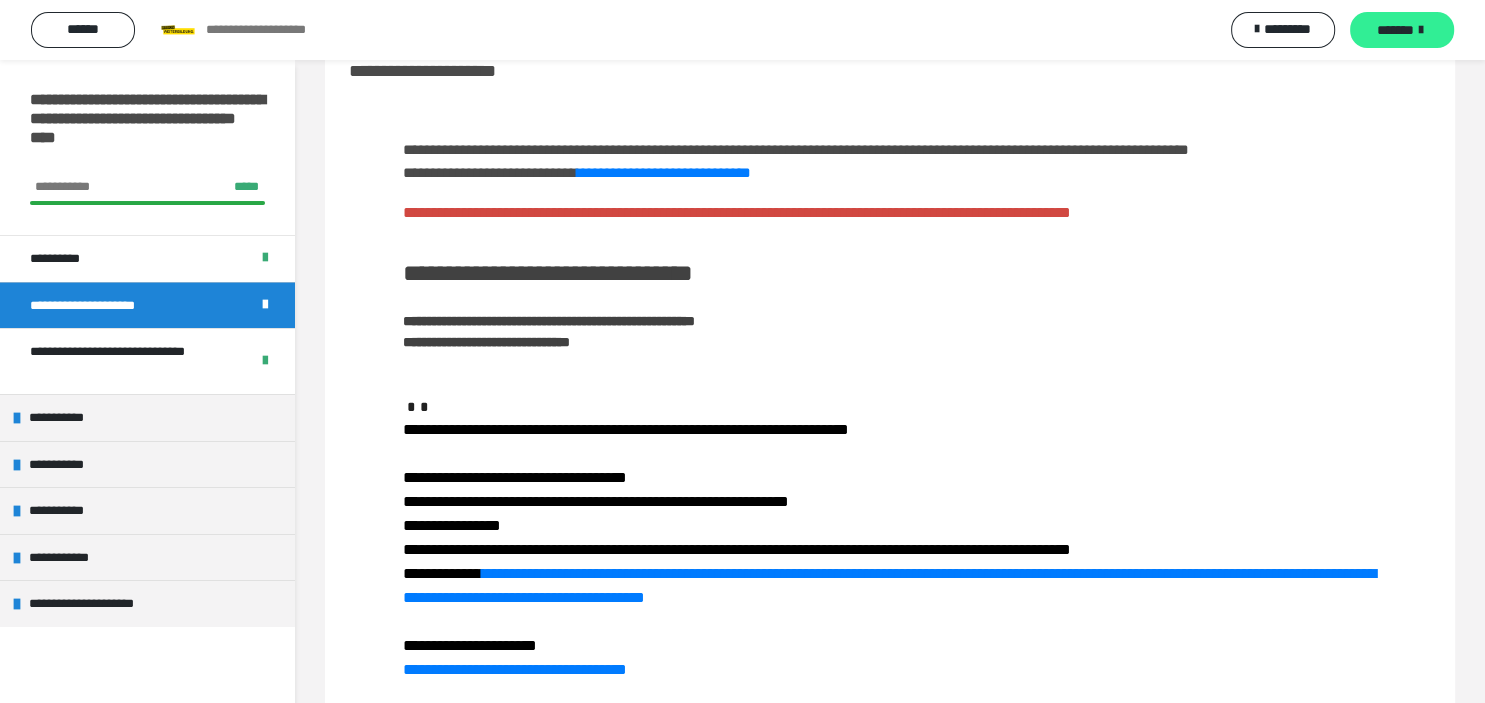 click on "*******" at bounding box center [1395, 30] 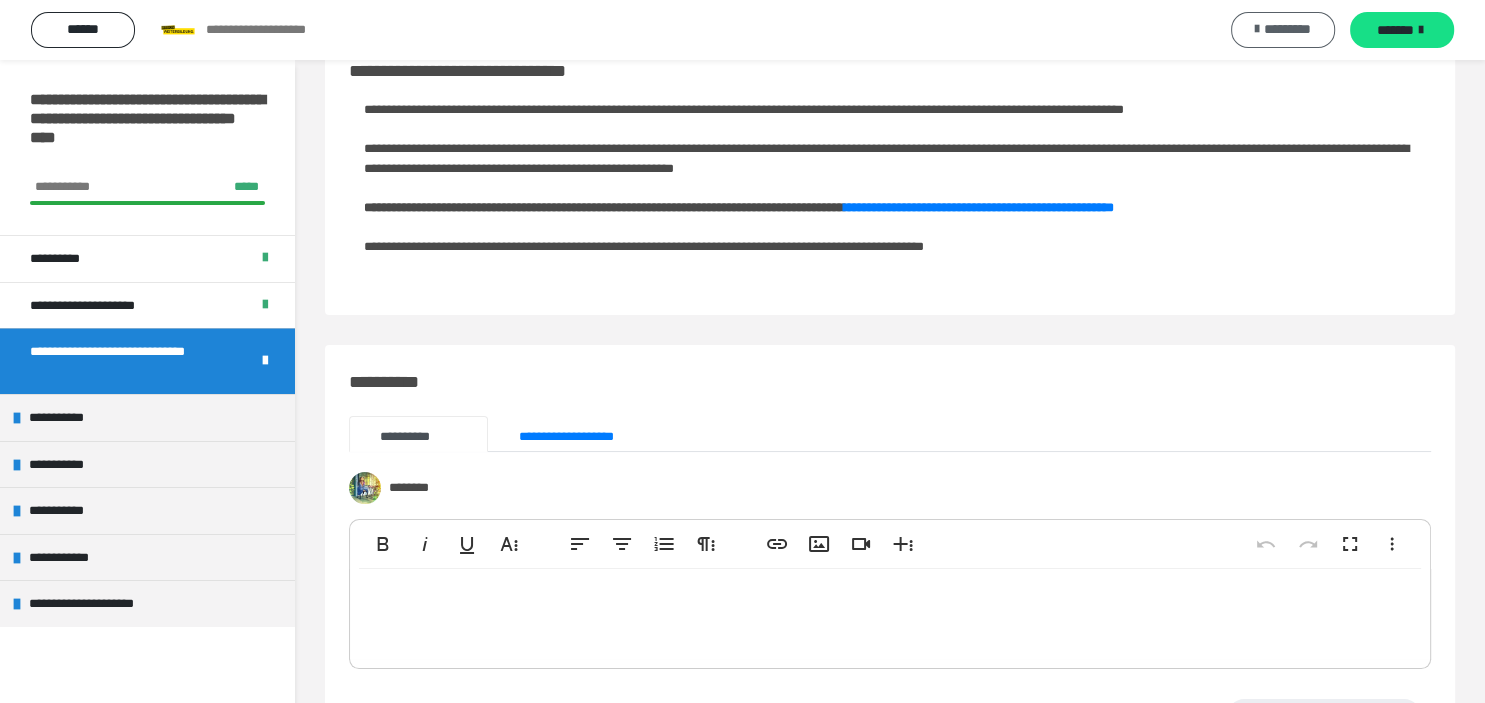 click on "*********" at bounding box center (1283, 30) 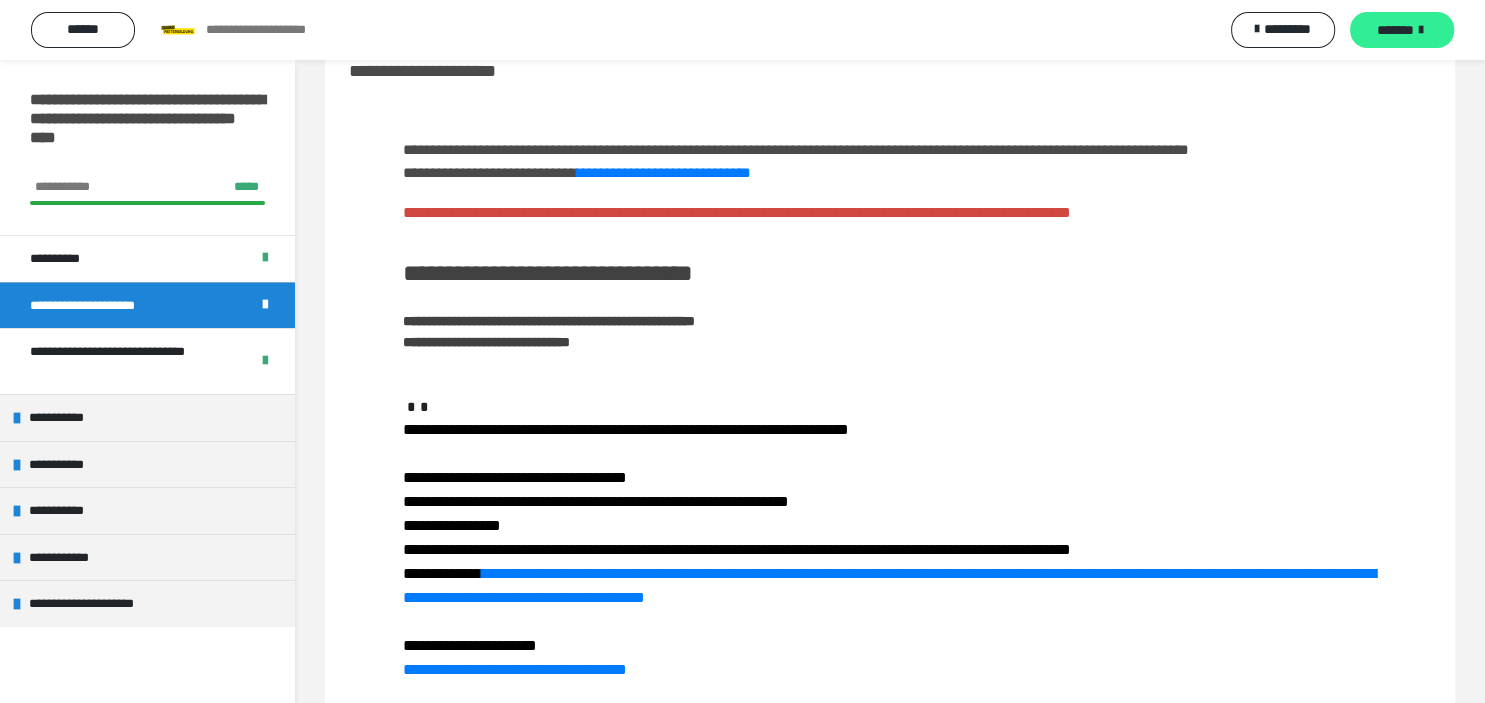 click on "*******" at bounding box center (1402, 30) 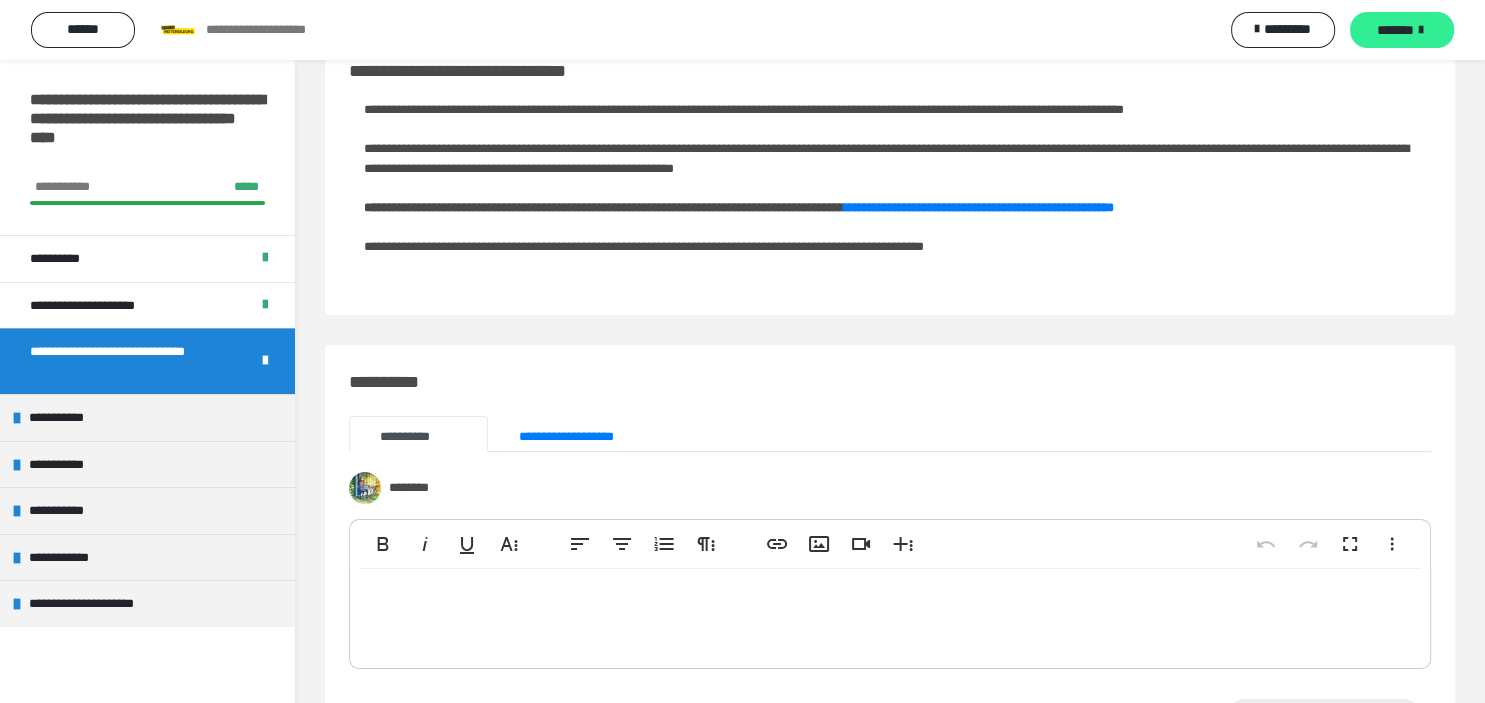 click on "*******" at bounding box center (1402, 30) 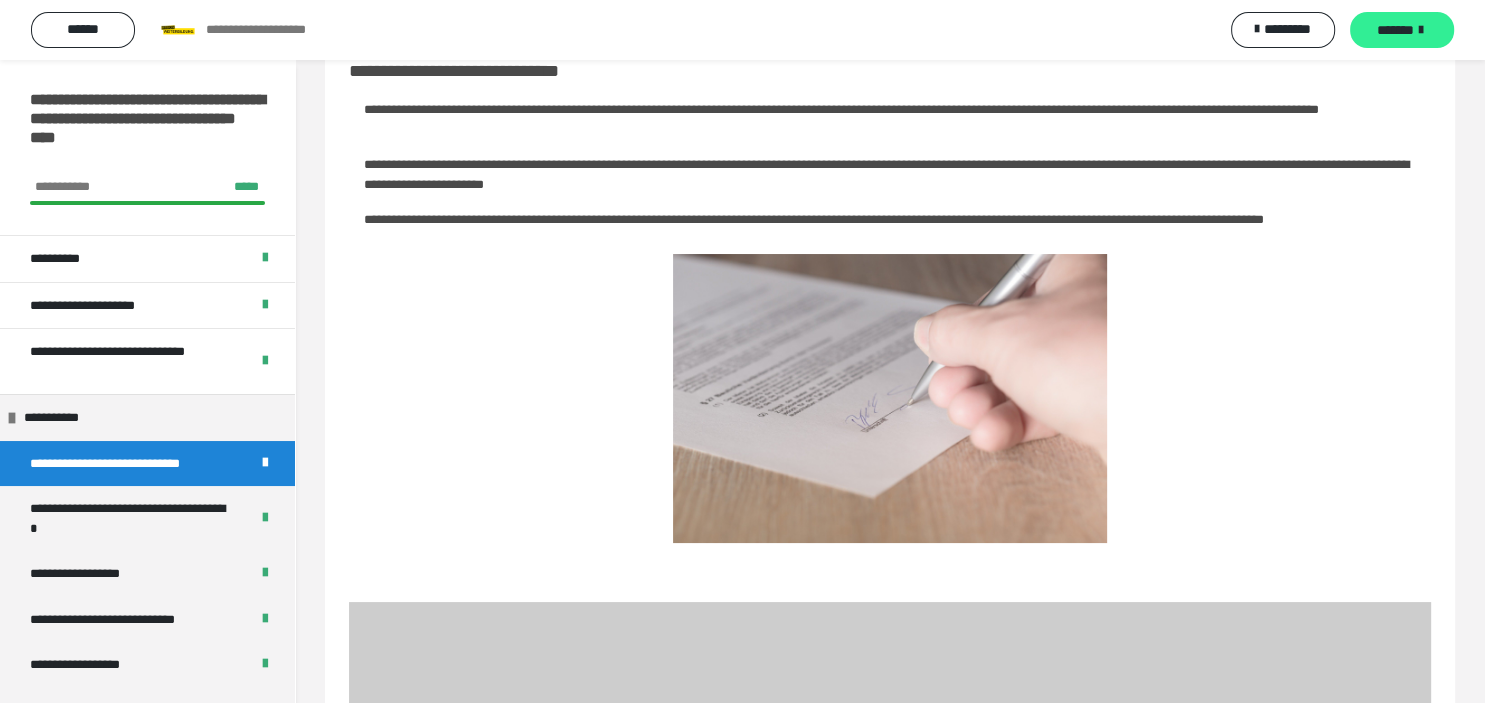 click on "*******" at bounding box center (1402, 30) 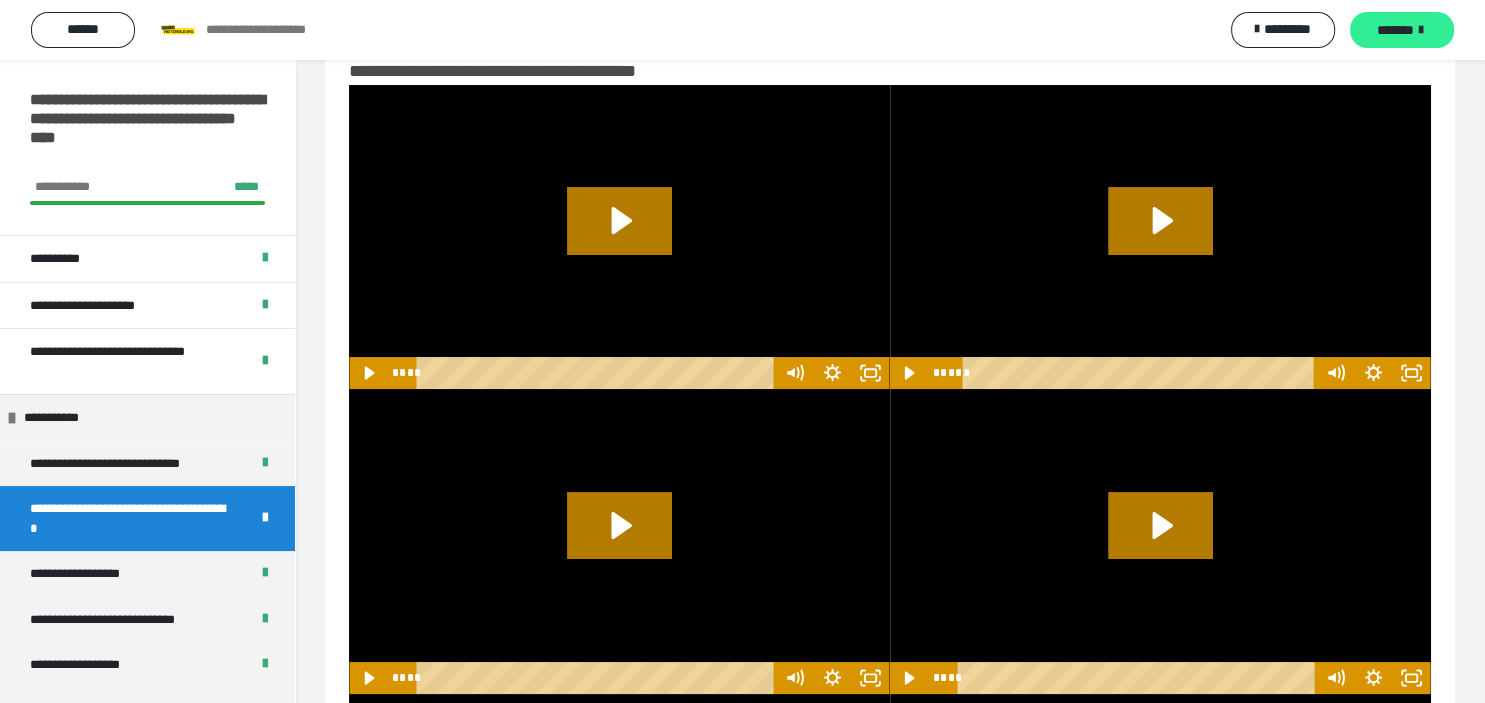 click on "*******" at bounding box center [1395, 30] 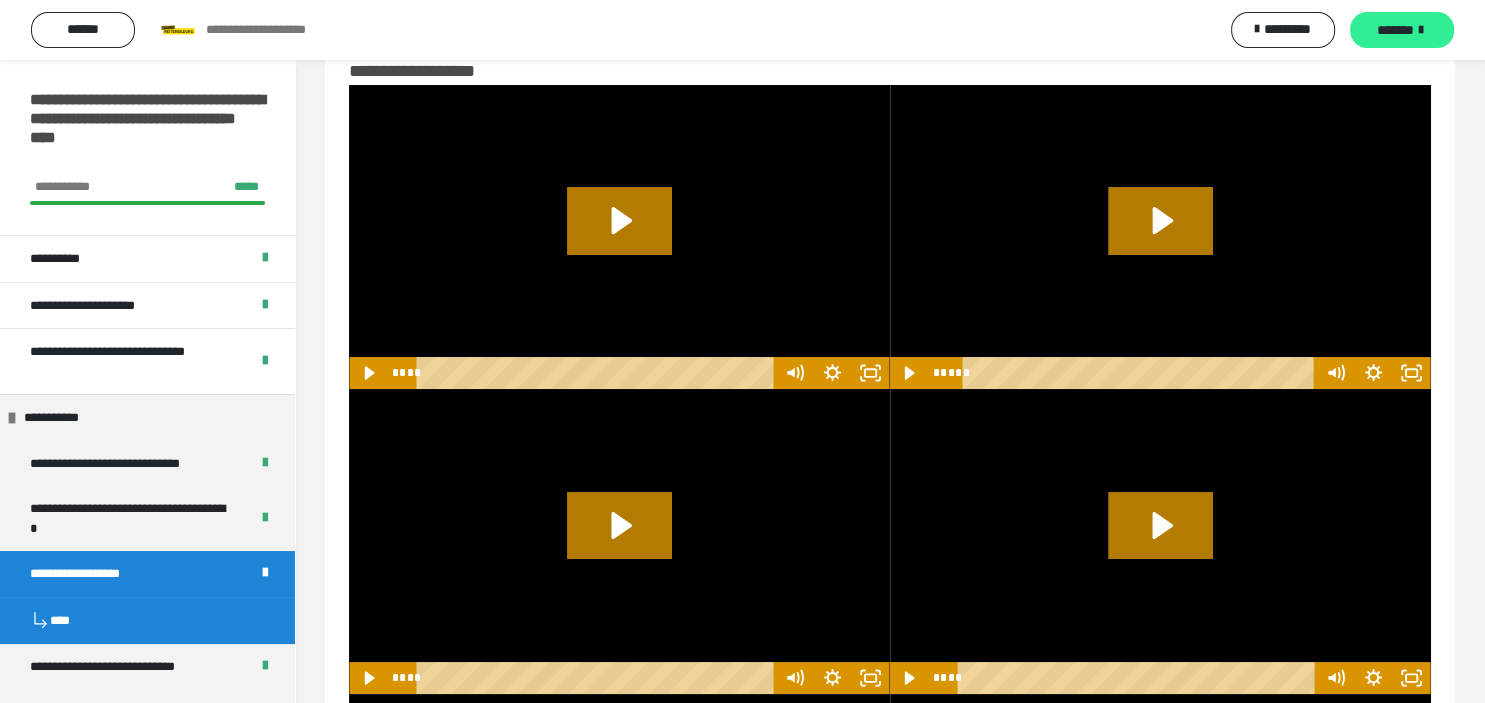 scroll, scrollTop: 186, scrollLeft: 0, axis: vertical 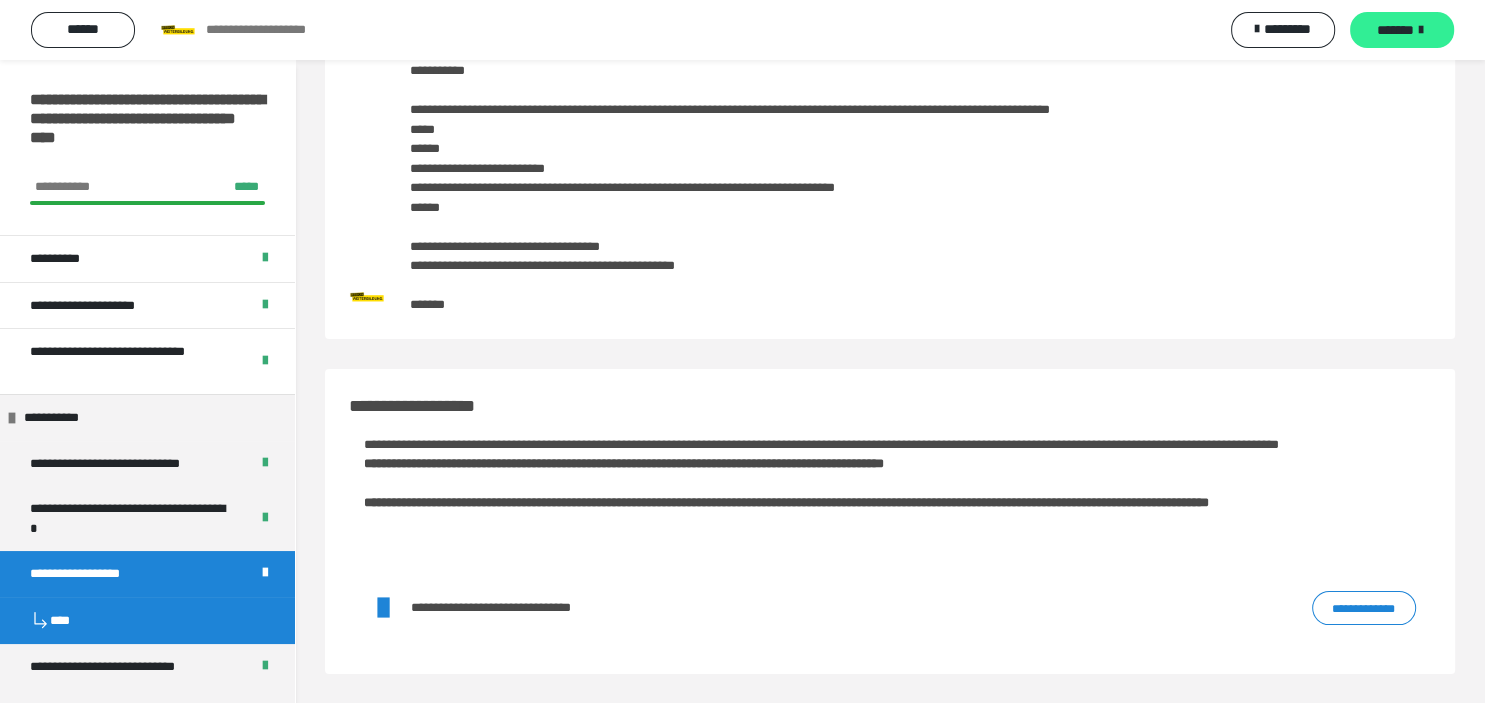 click on "*******" at bounding box center (1395, 30) 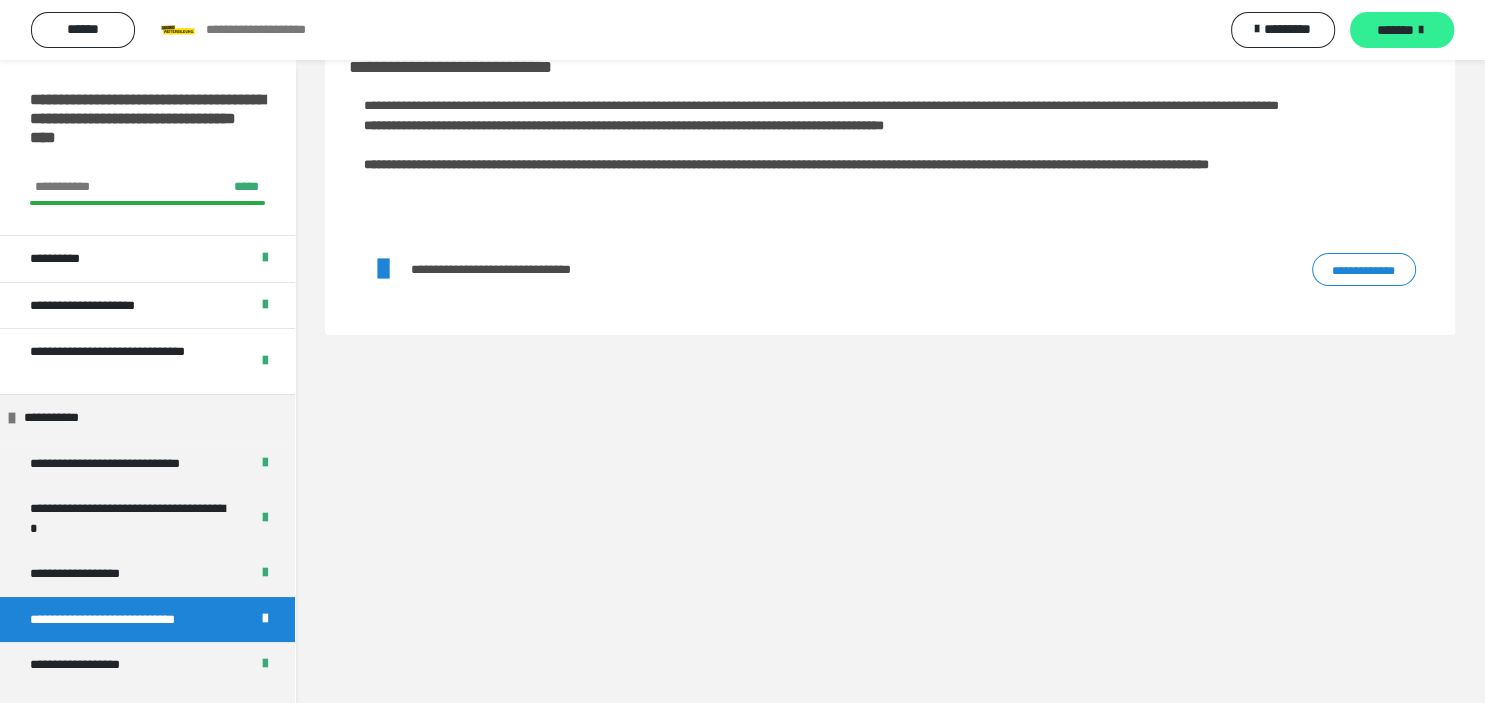 scroll, scrollTop: 0, scrollLeft: 0, axis: both 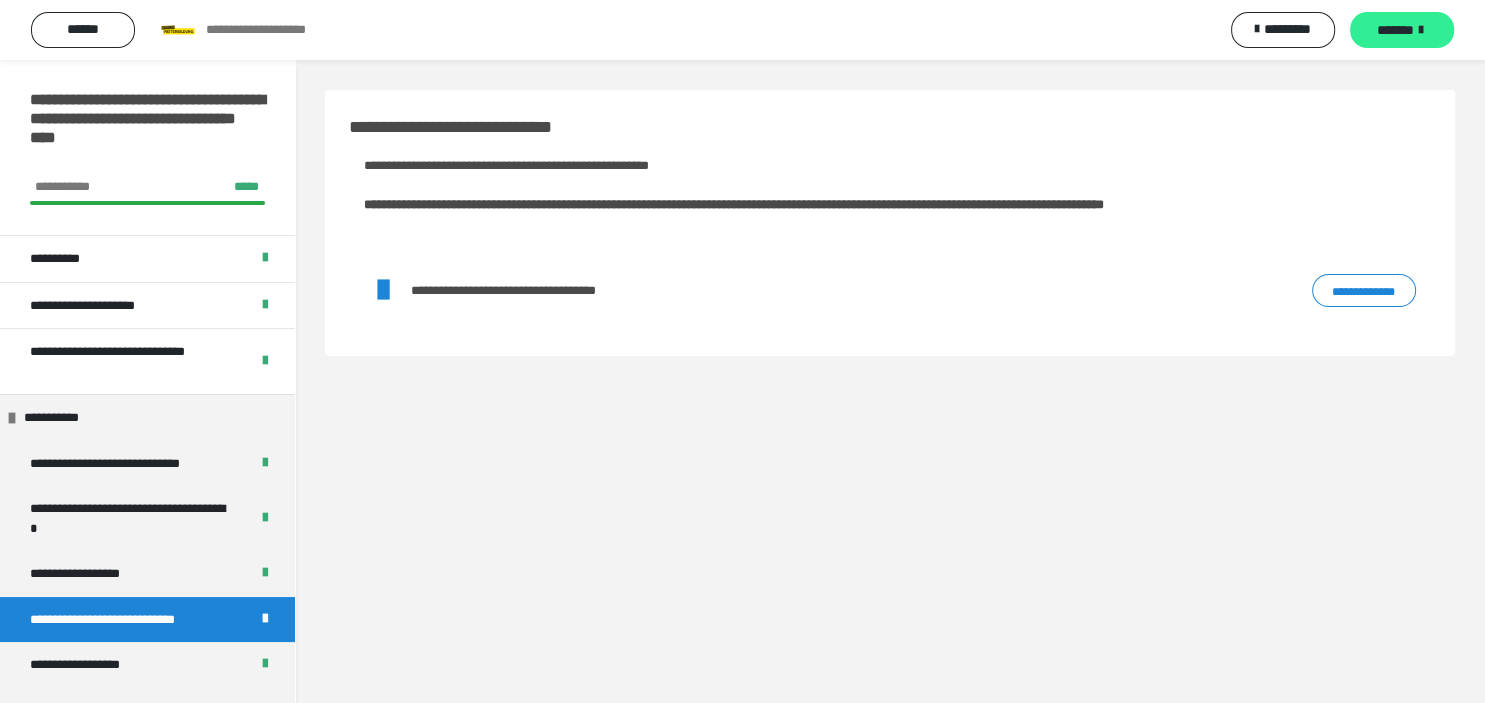 click on "*******" at bounding box center [1395, 30] 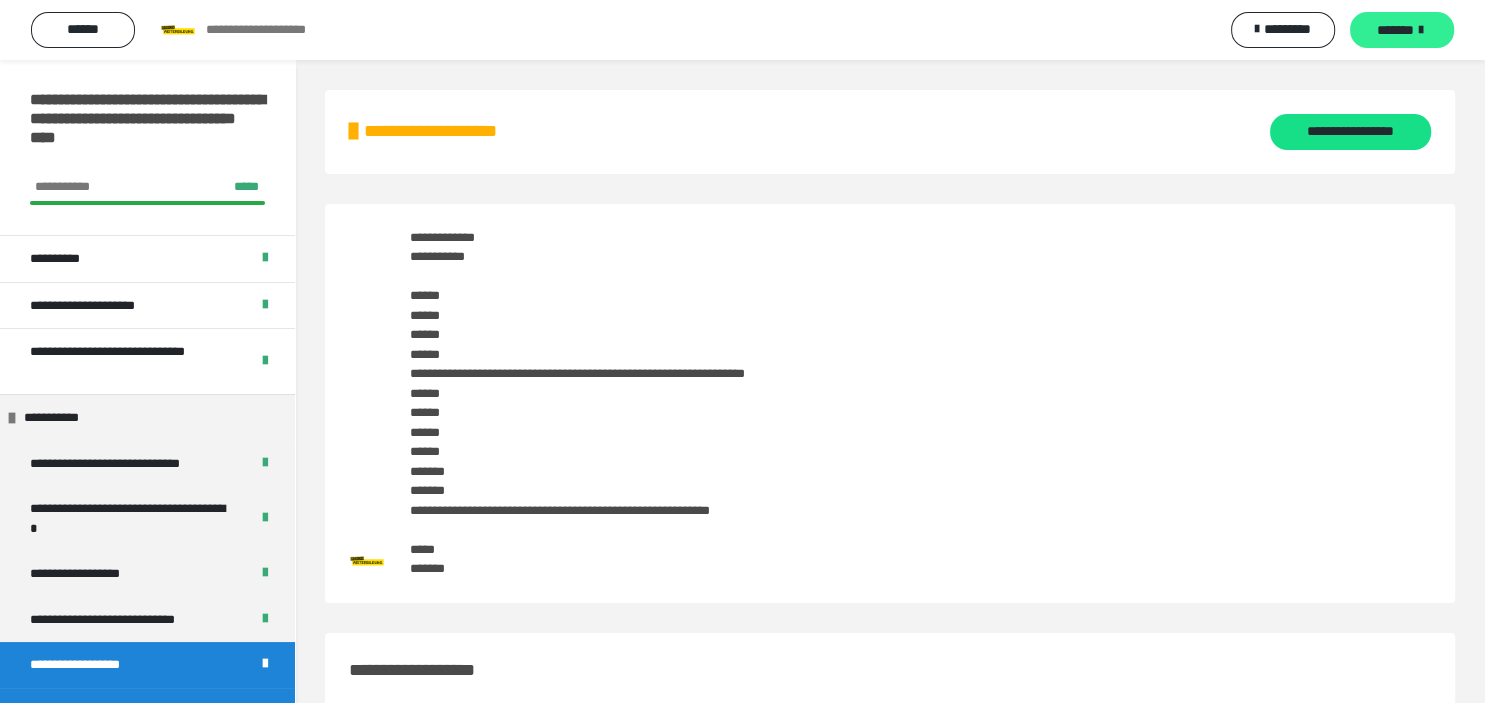 click on "*******" at bounding box center (1395, 30) 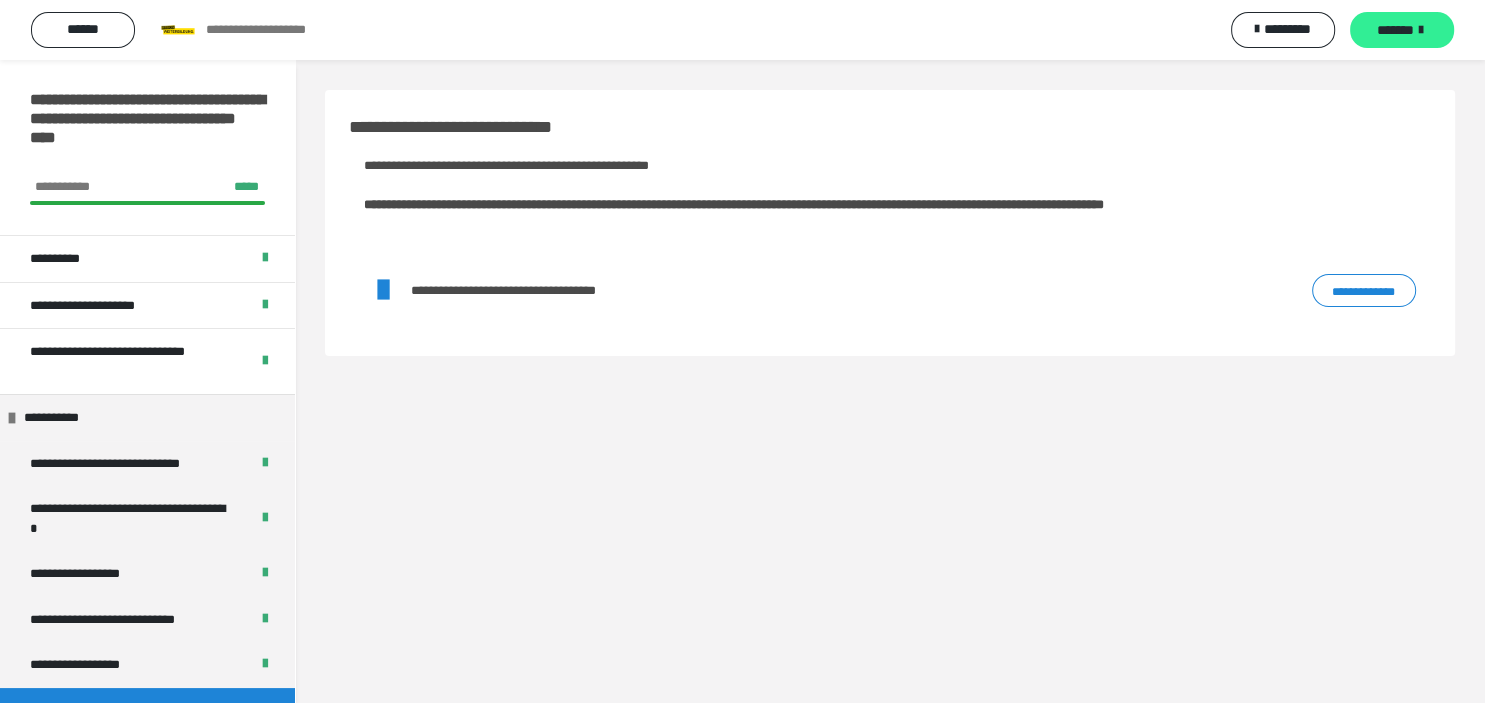 click on "*******" at bounding box center (1395, 30) 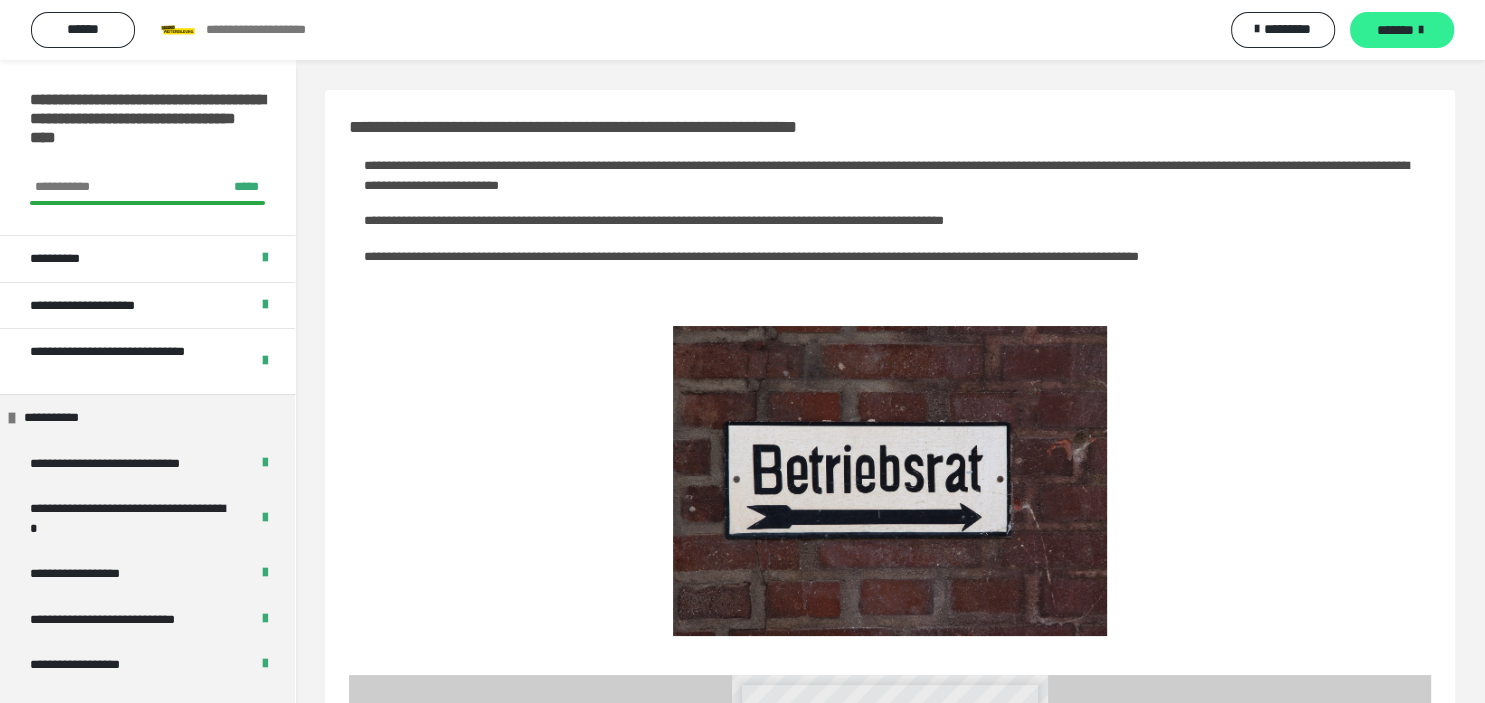 click on "*******" at bounding box center [1395, 30] 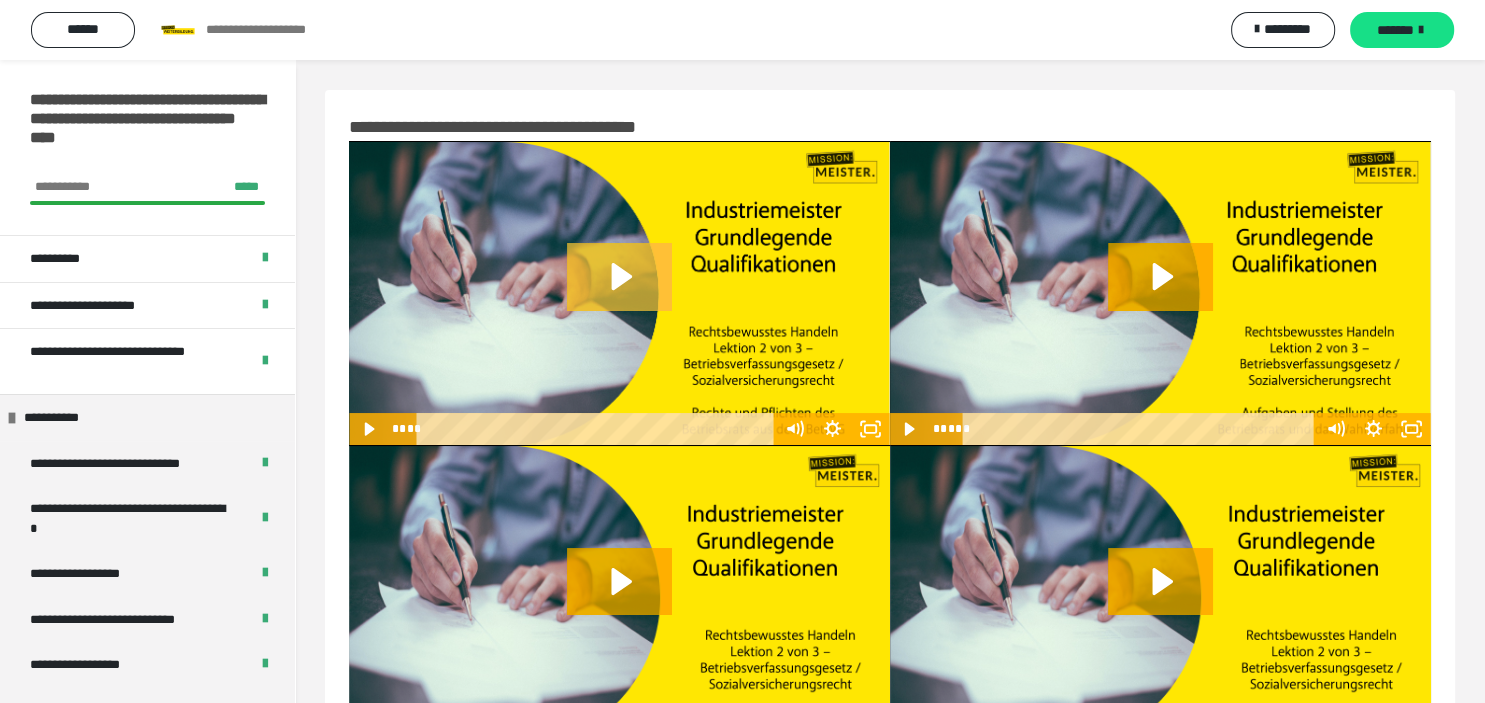 click 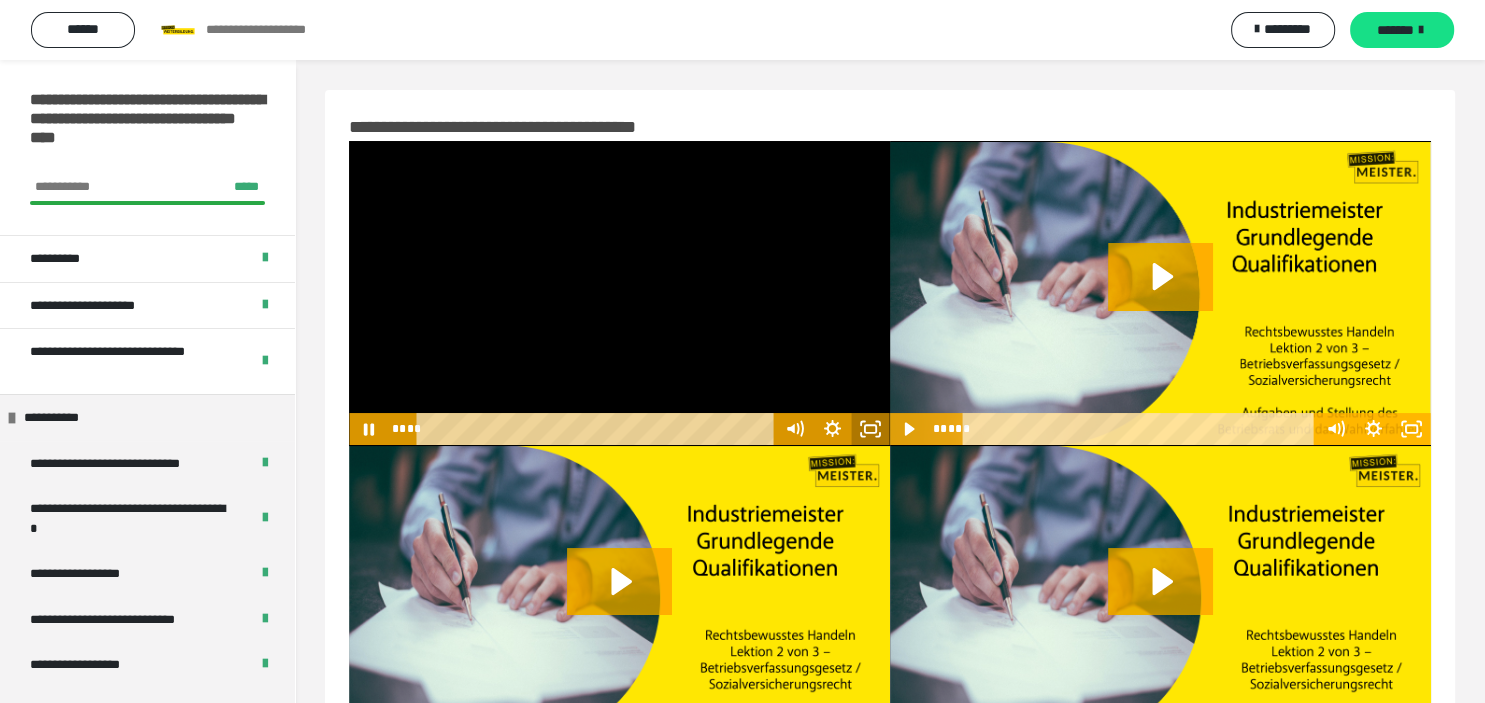 type 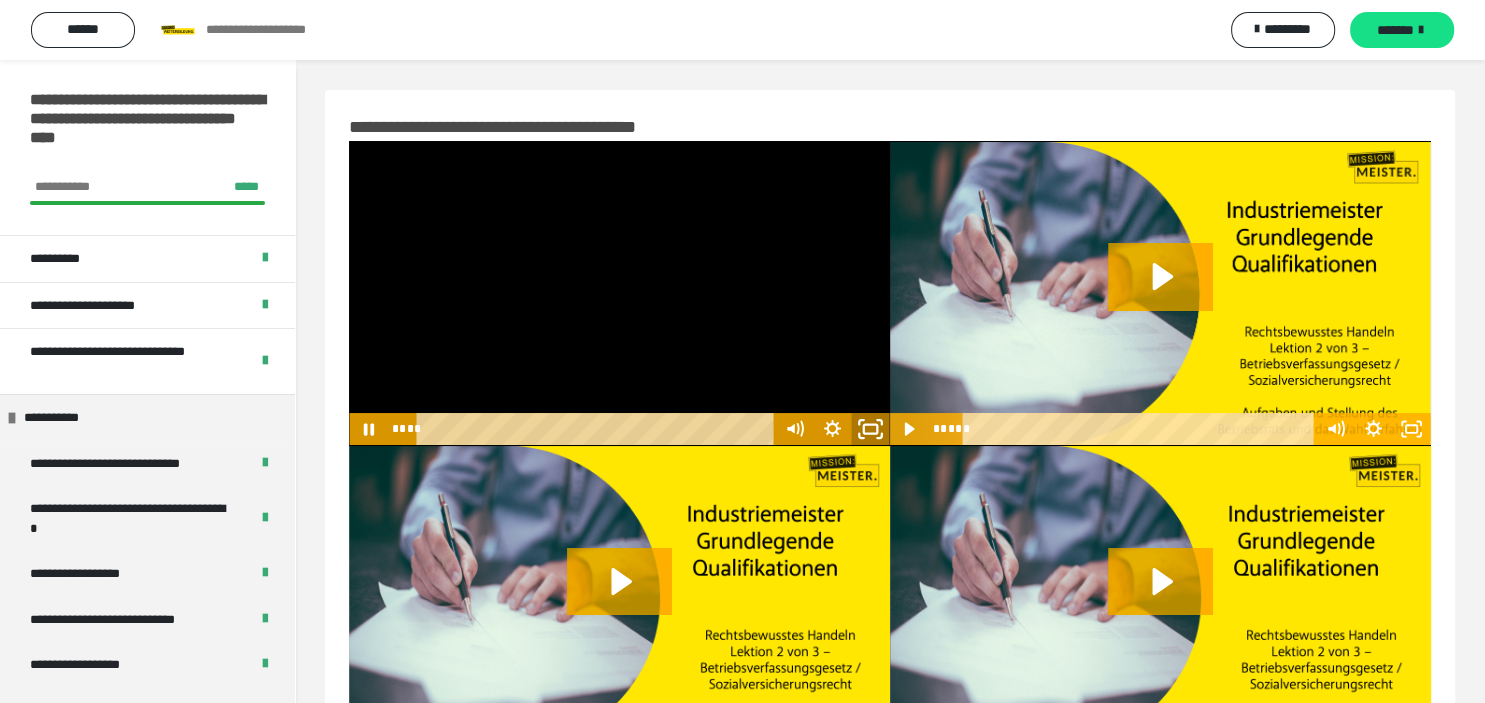 click 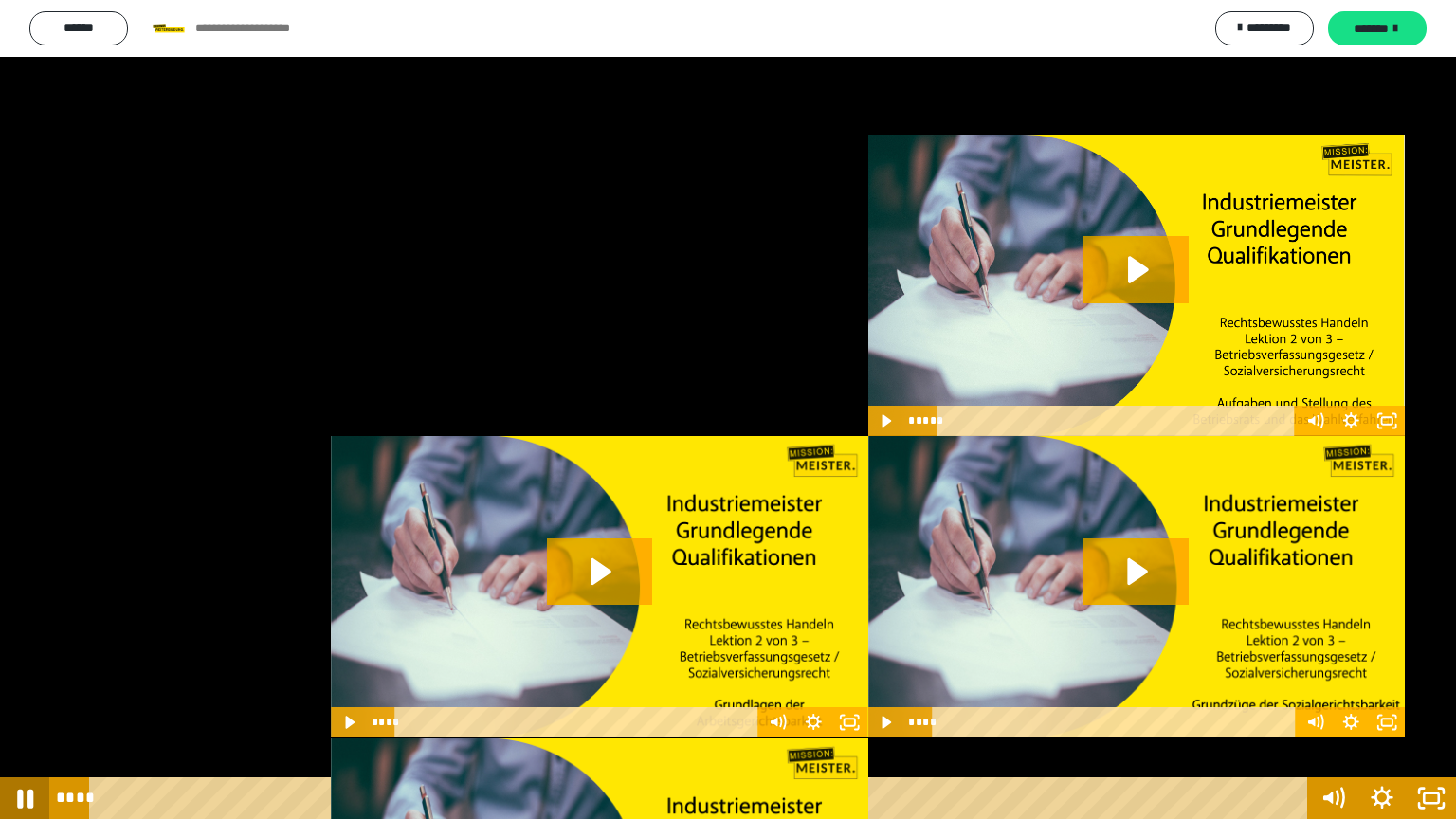 click 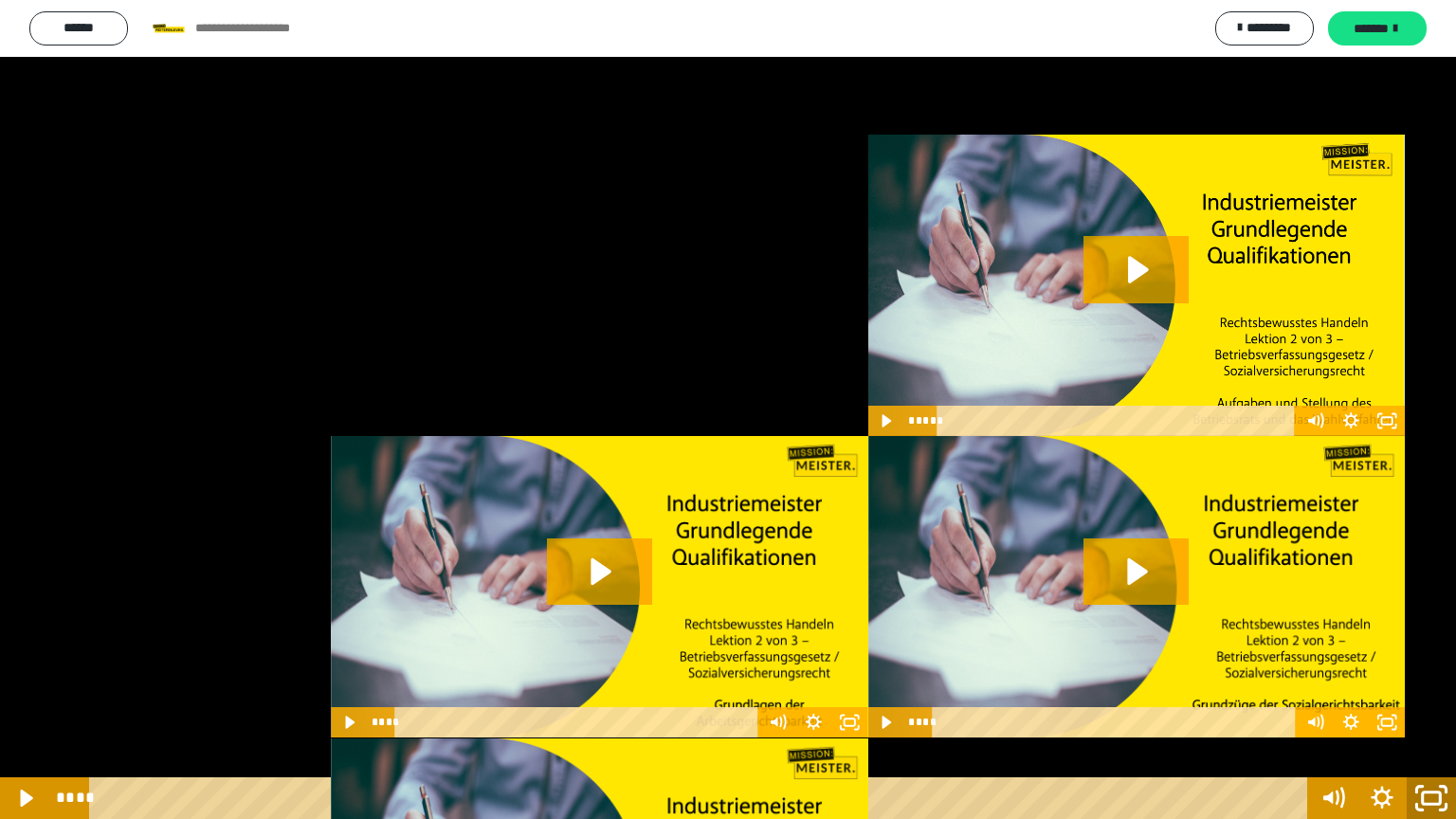 click 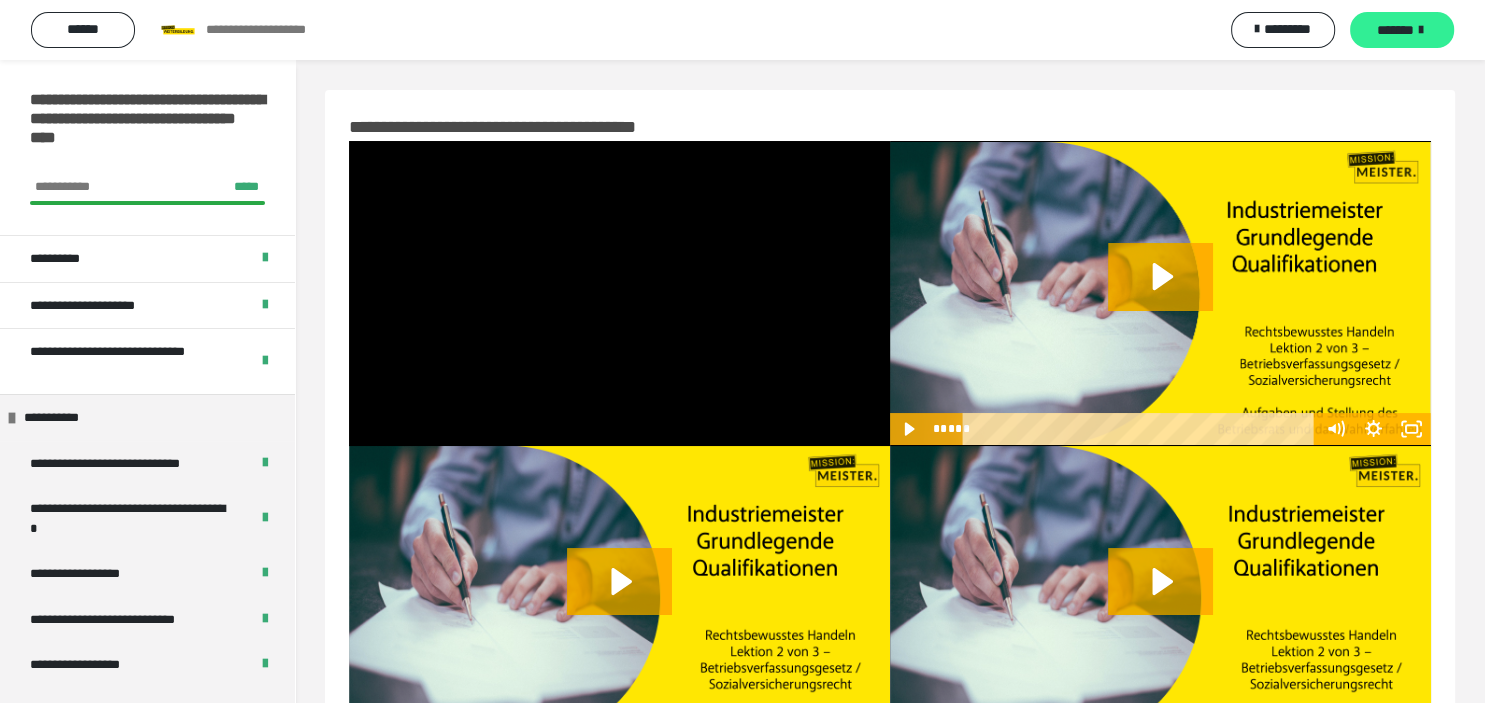 click on "*******" at bounding box center [1395, 30] 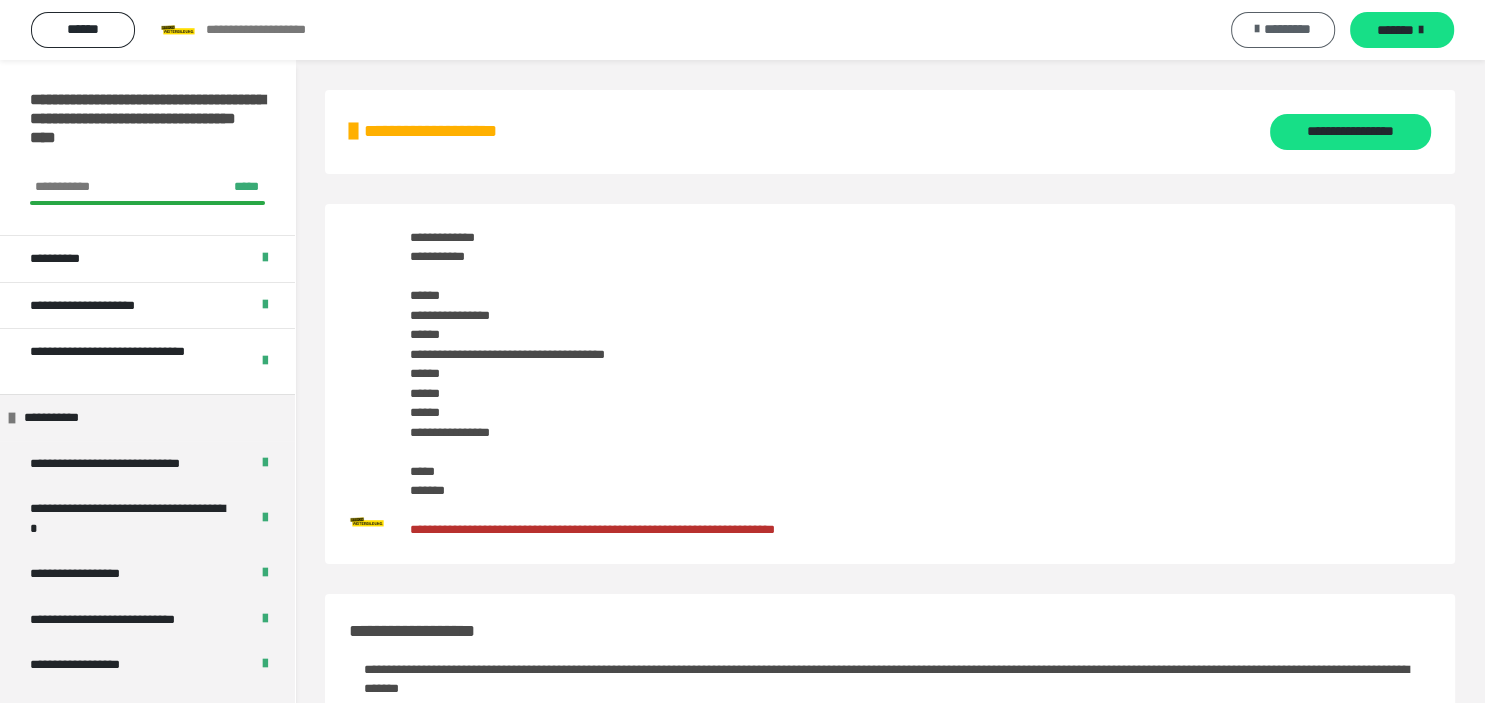click on "*********" at bounding box center (1287, 29) 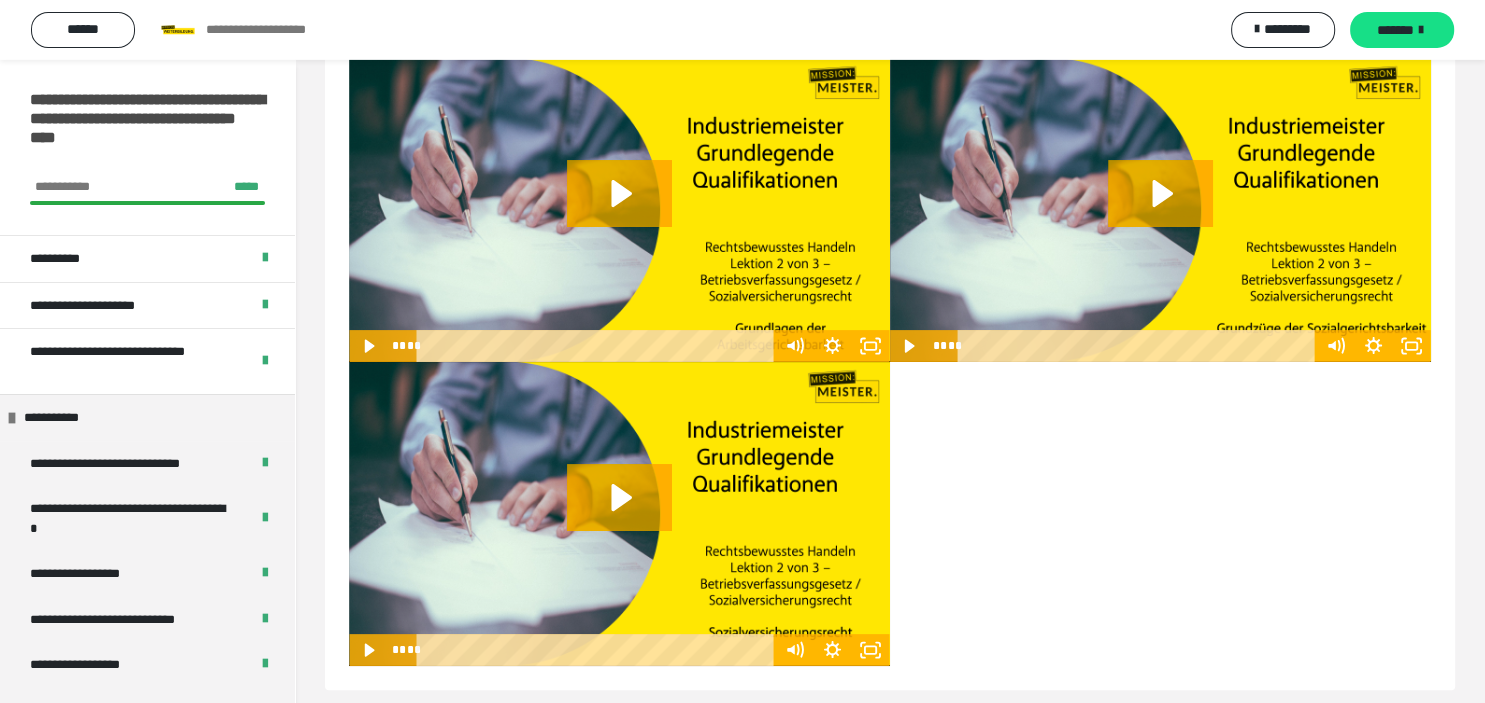 scroll, scrollTop: 404, scrollLeft: 0, axis: vertical 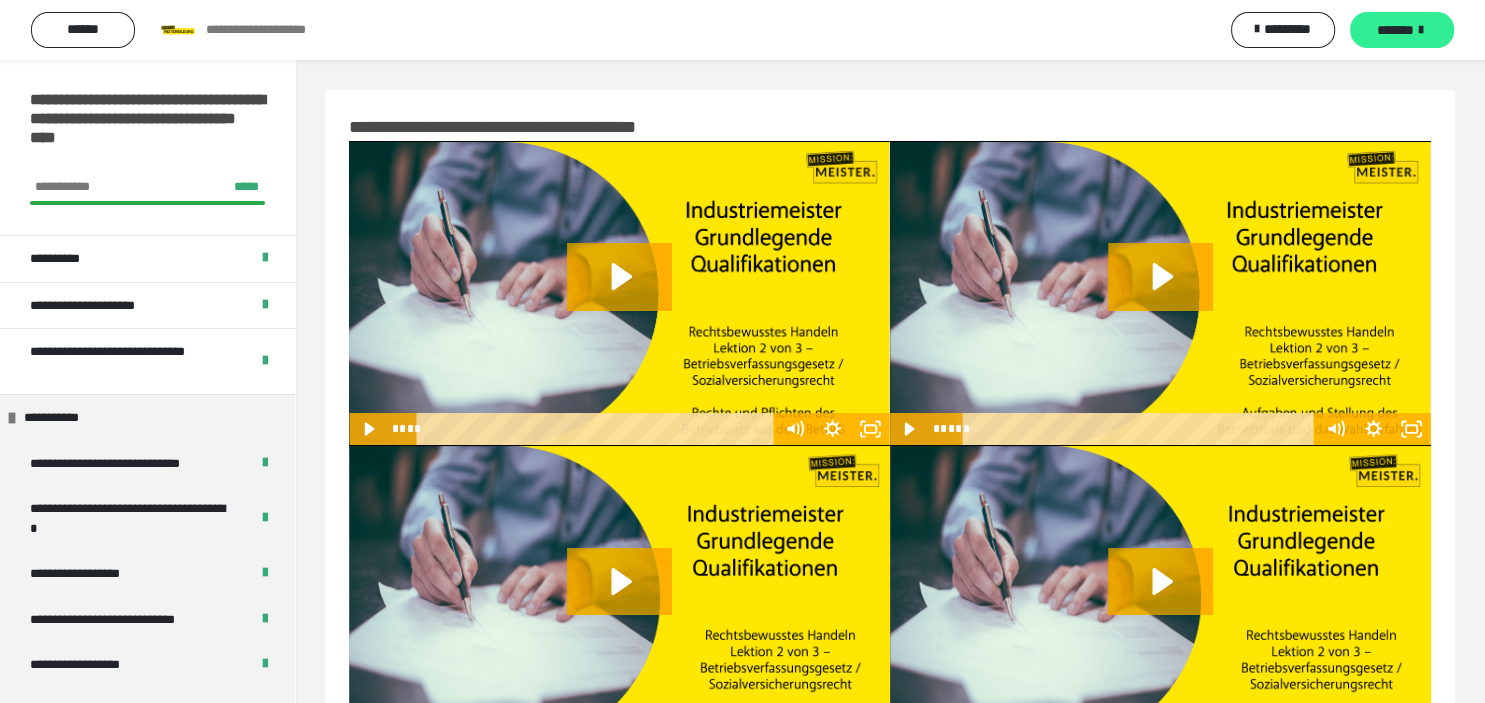 click on "*******" at bounding box center (1395, 30) 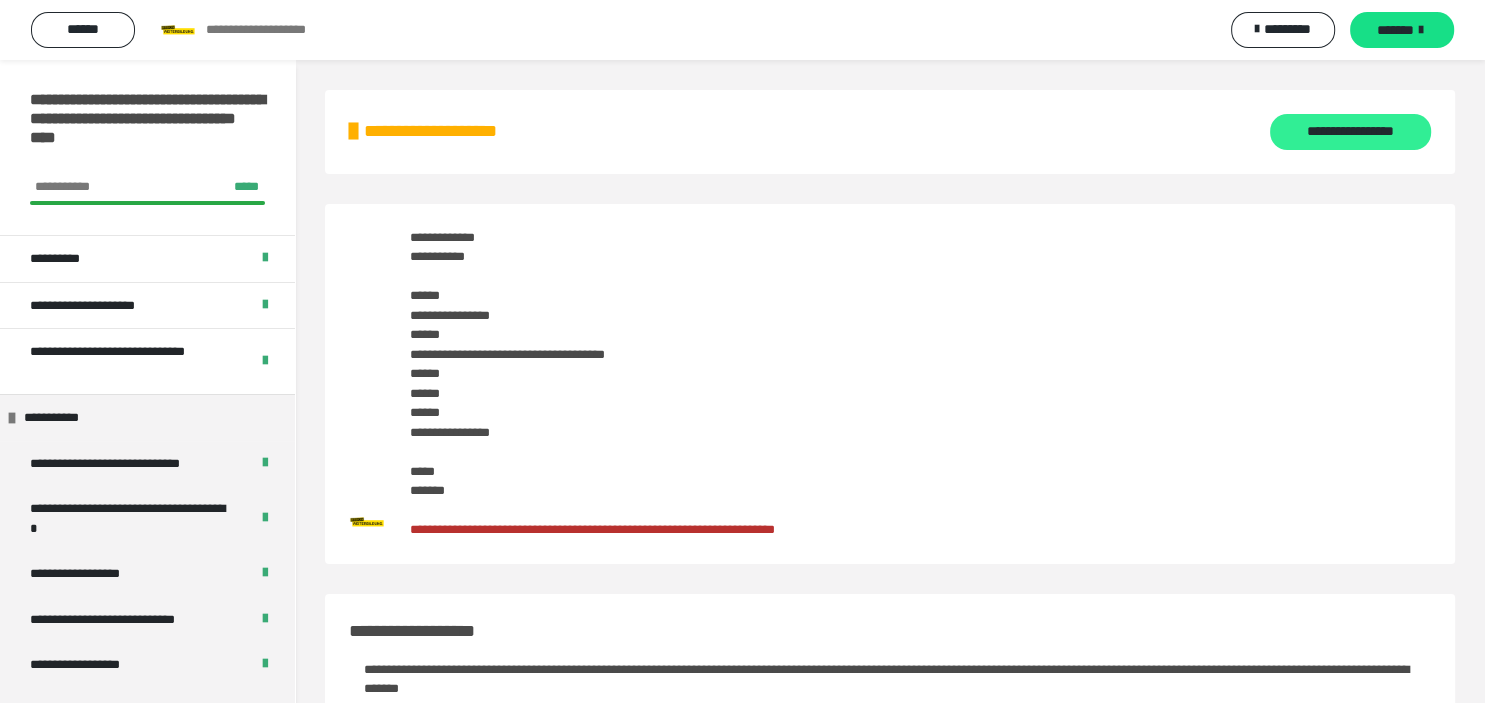 click on "**********" at bounding box center (1350, 132) 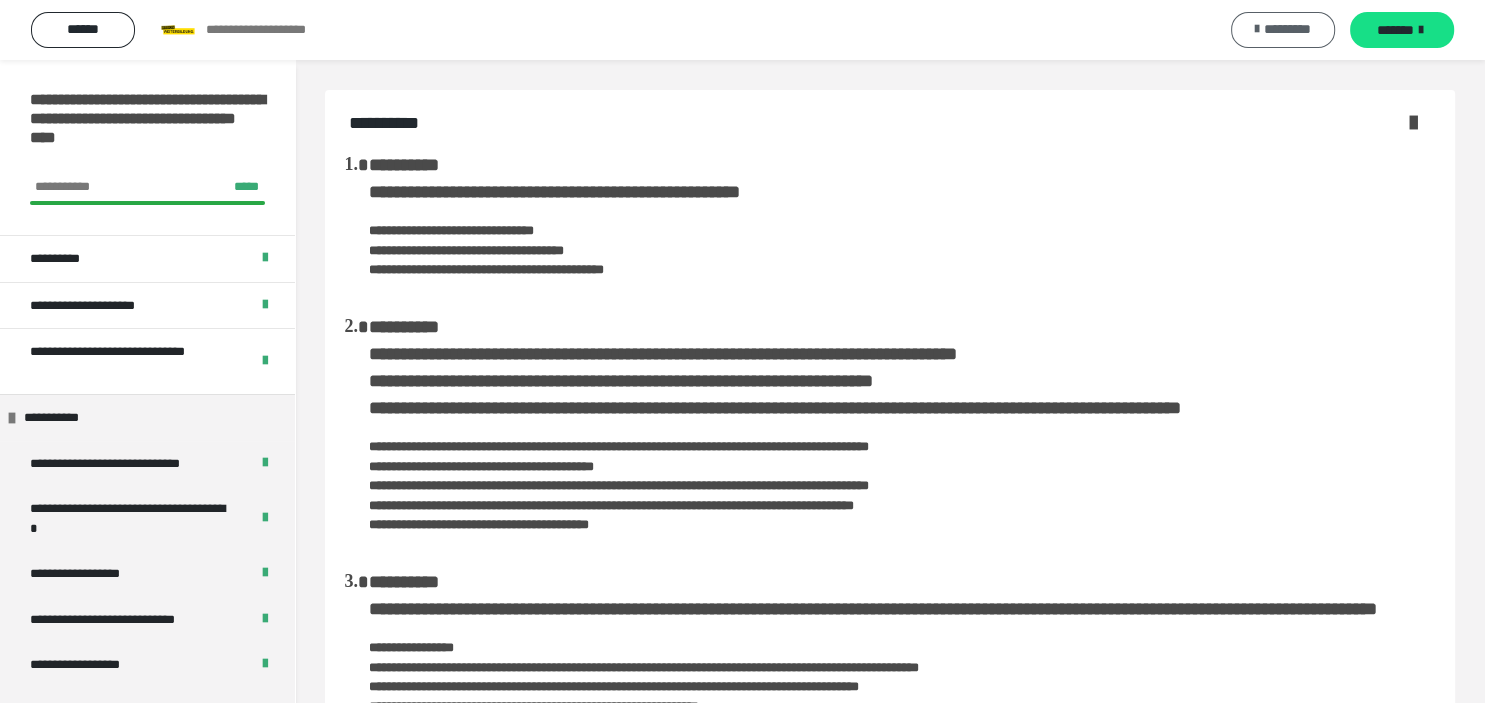 click on "*********" at bounding box center [1287, 29] 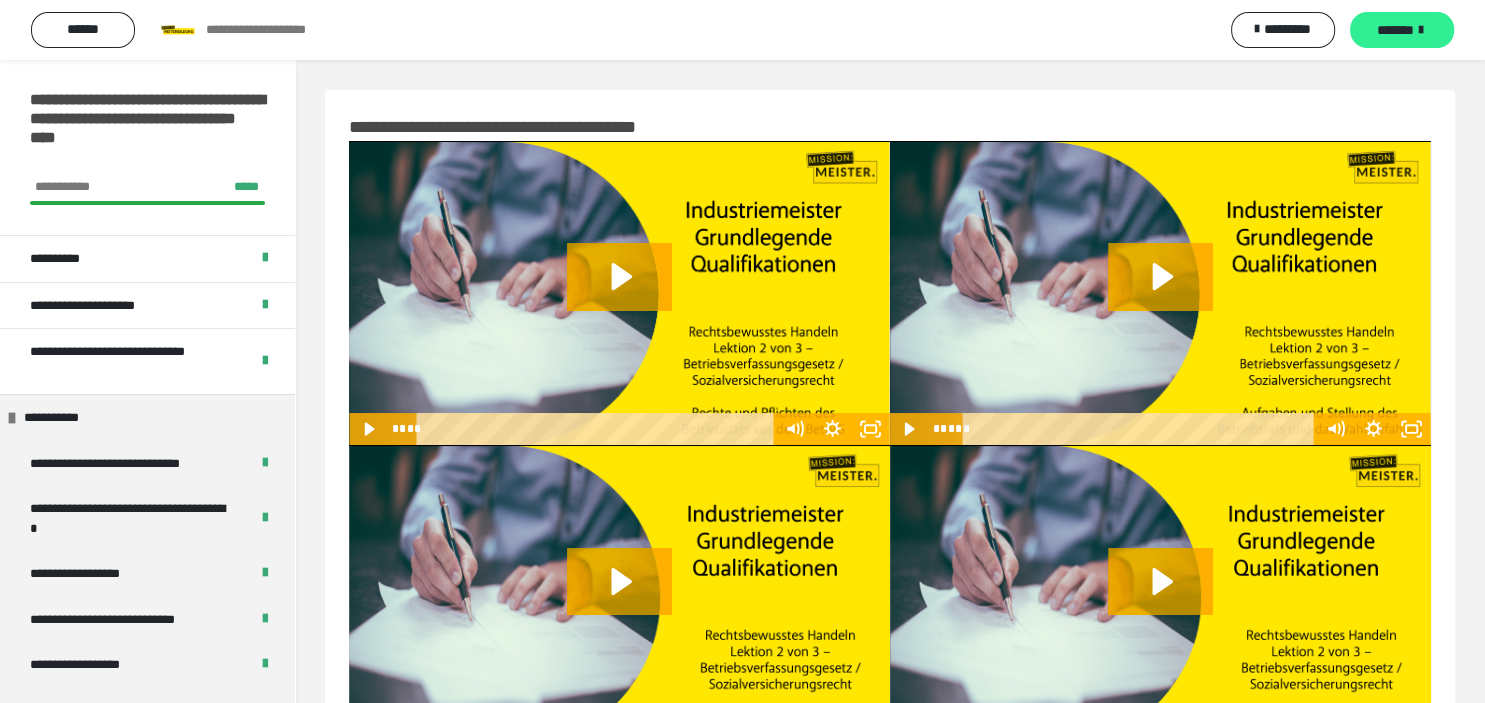 click on "*******" at bounding box center [1395, 30] 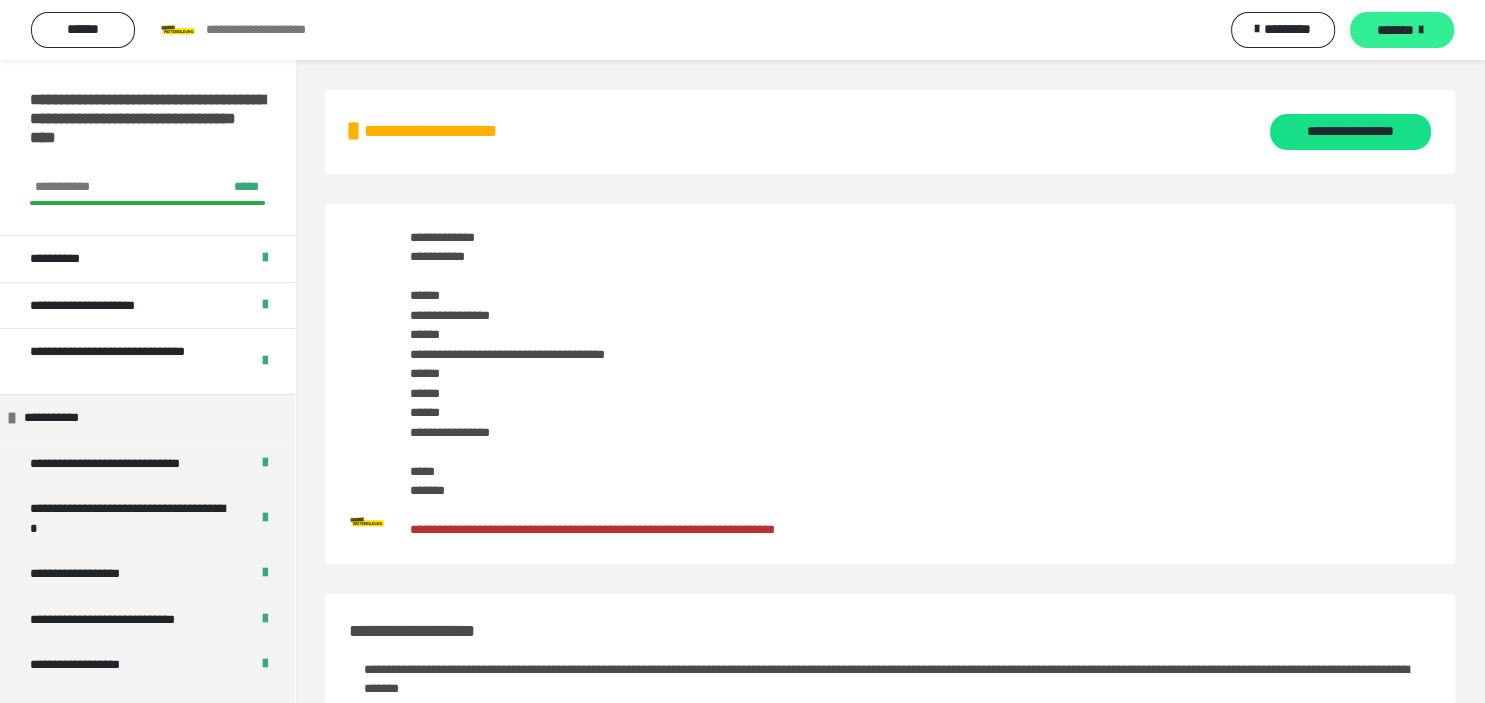 click on "*******" at bounding box center [1395, 30] 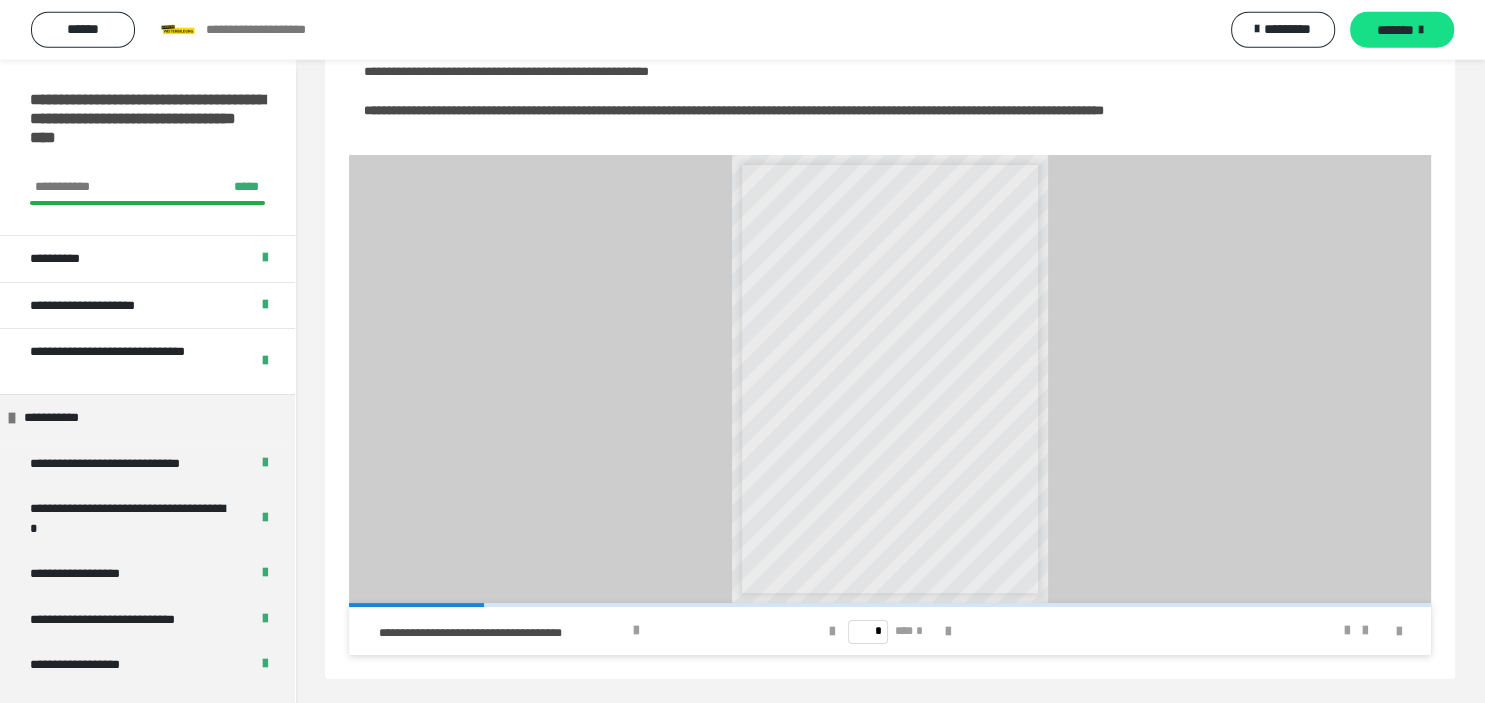 scroll, scrollTop: 100, scrollLeft: 0, axis: vertical 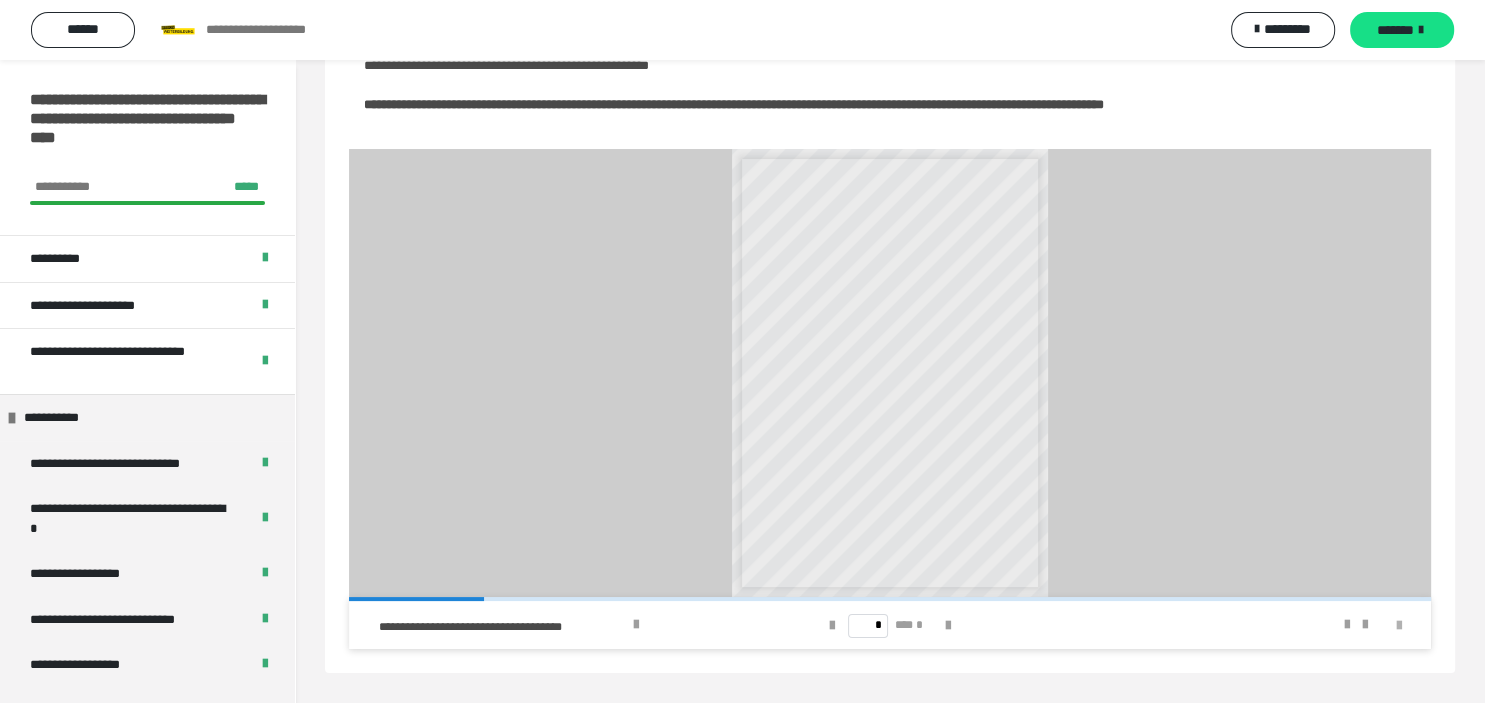 click at bounding box center [1399, 626] 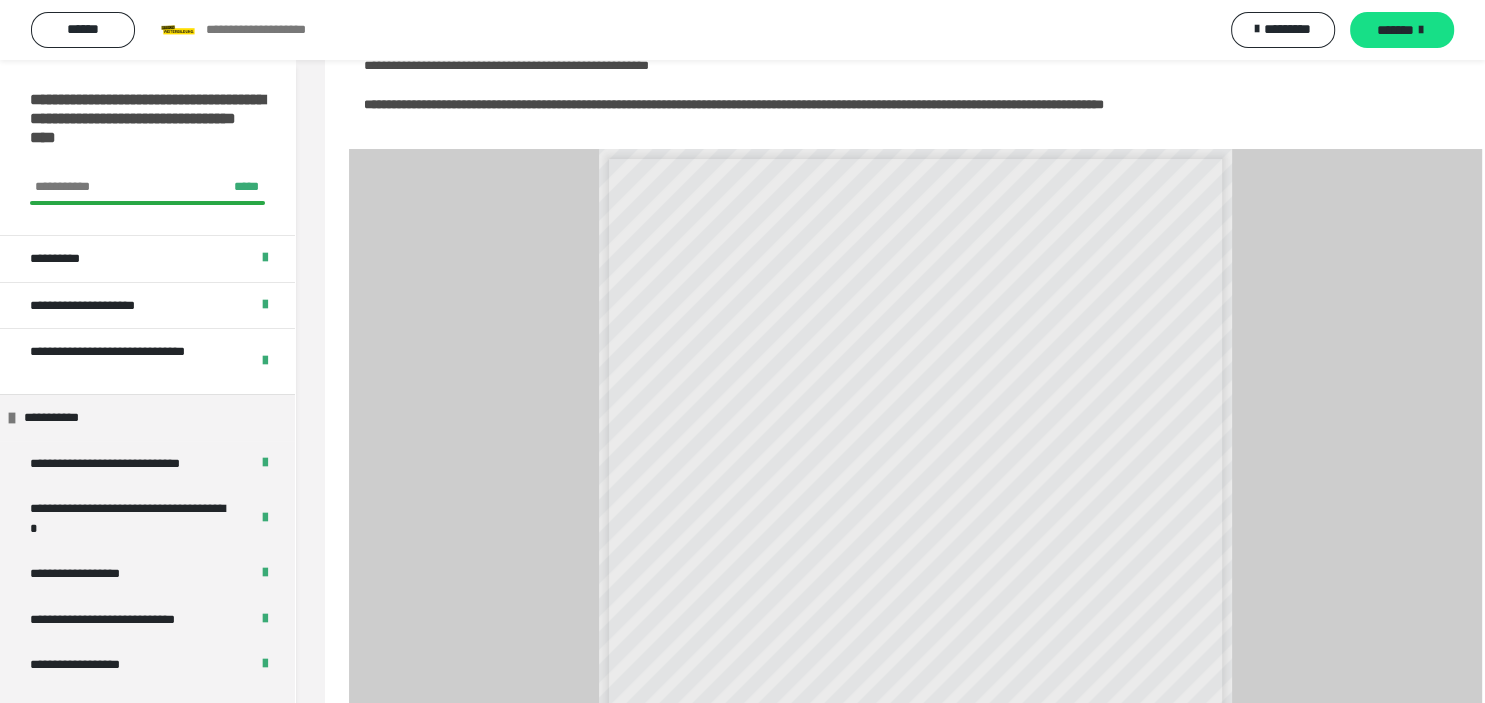 scroll, scrollTop: 60, scrollLeft: 0, axis: vertical 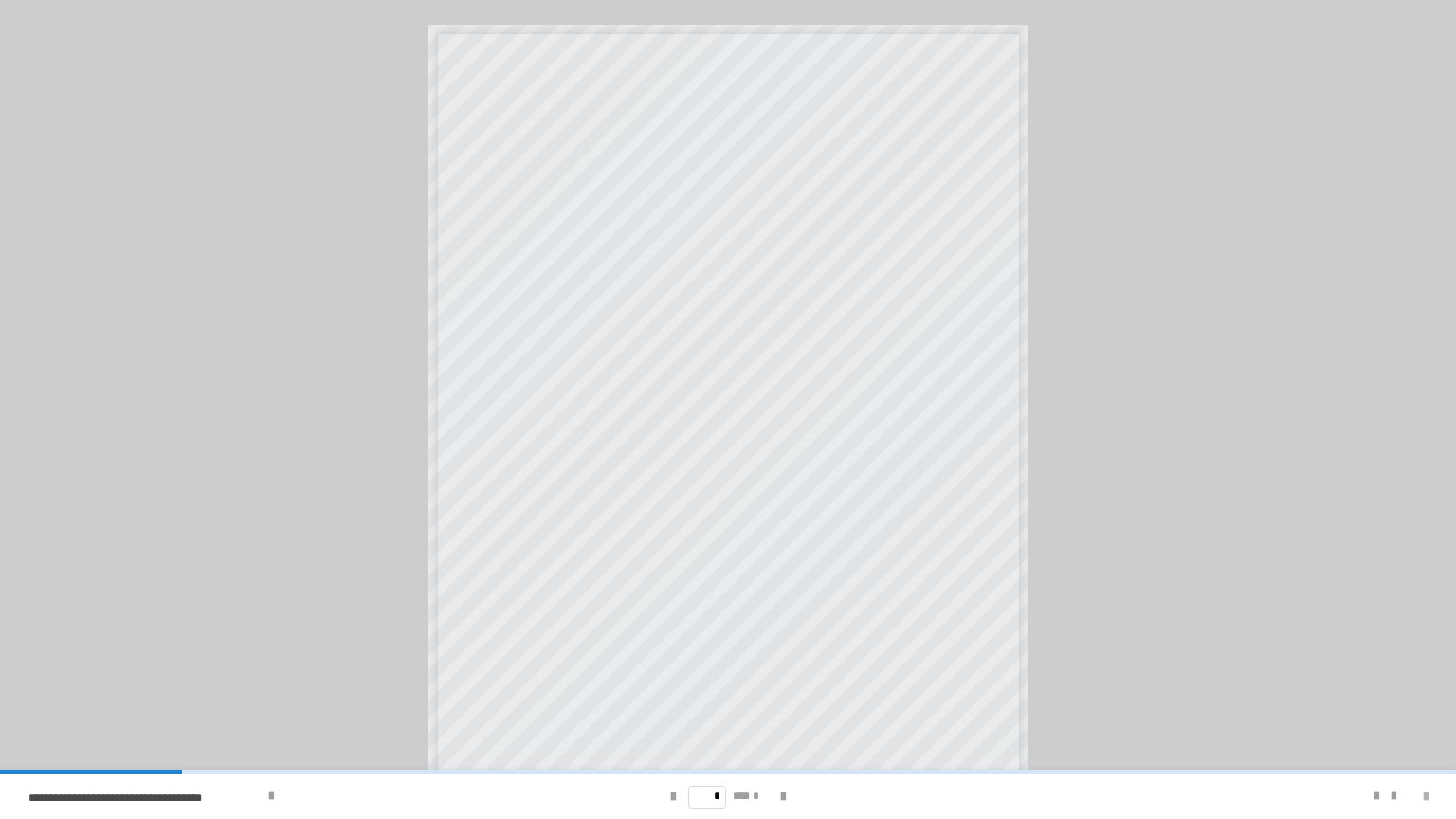 click at bounding box center [1426, 797] 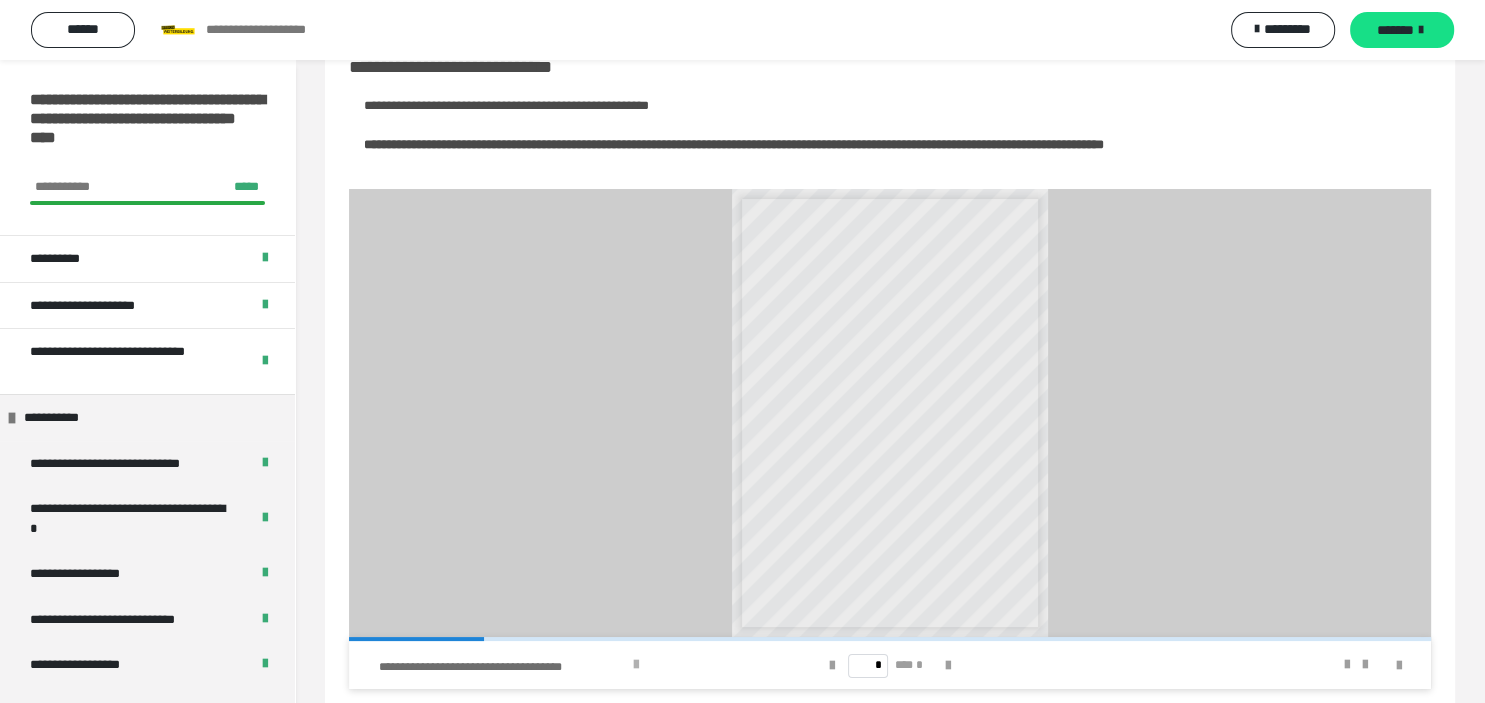 click at bounding box center [635, 665] 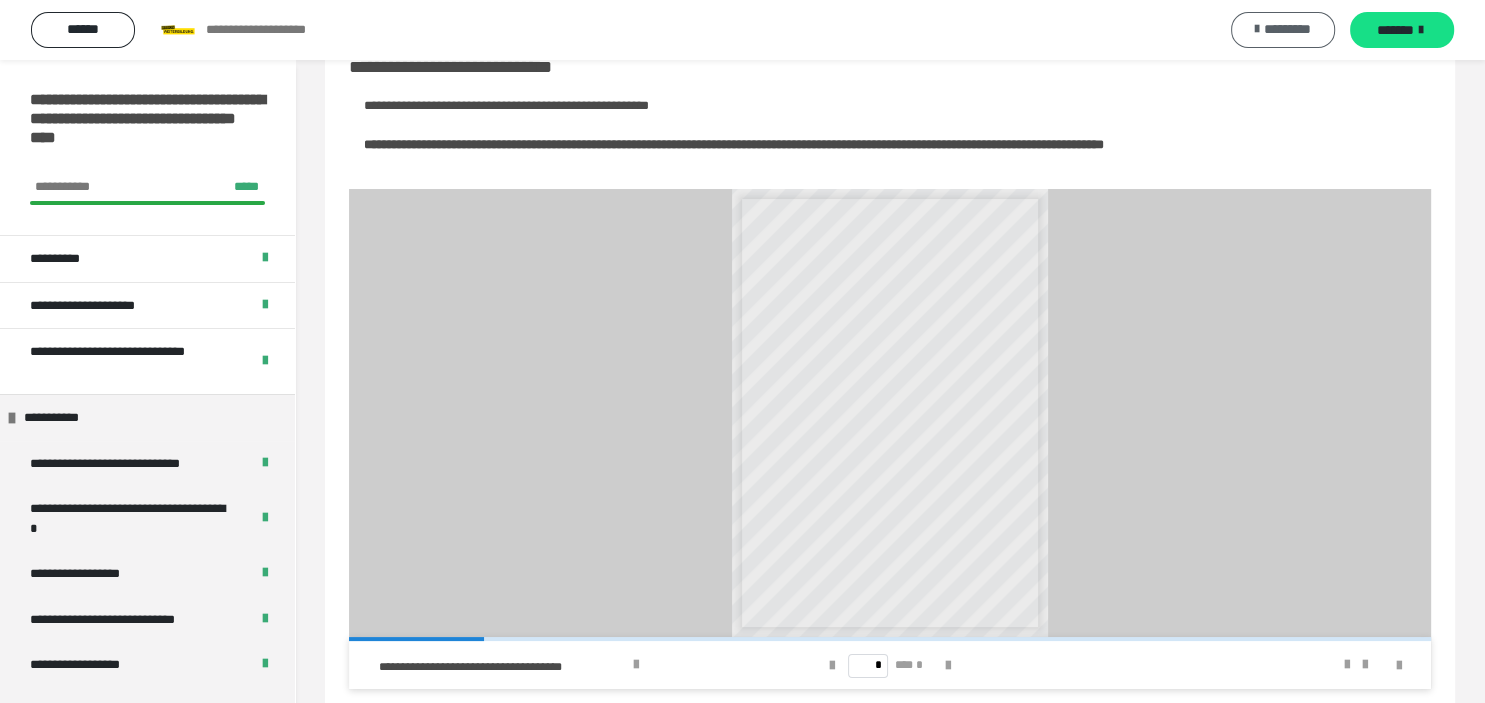 click on "*********" at bounding box center [1283, 30] 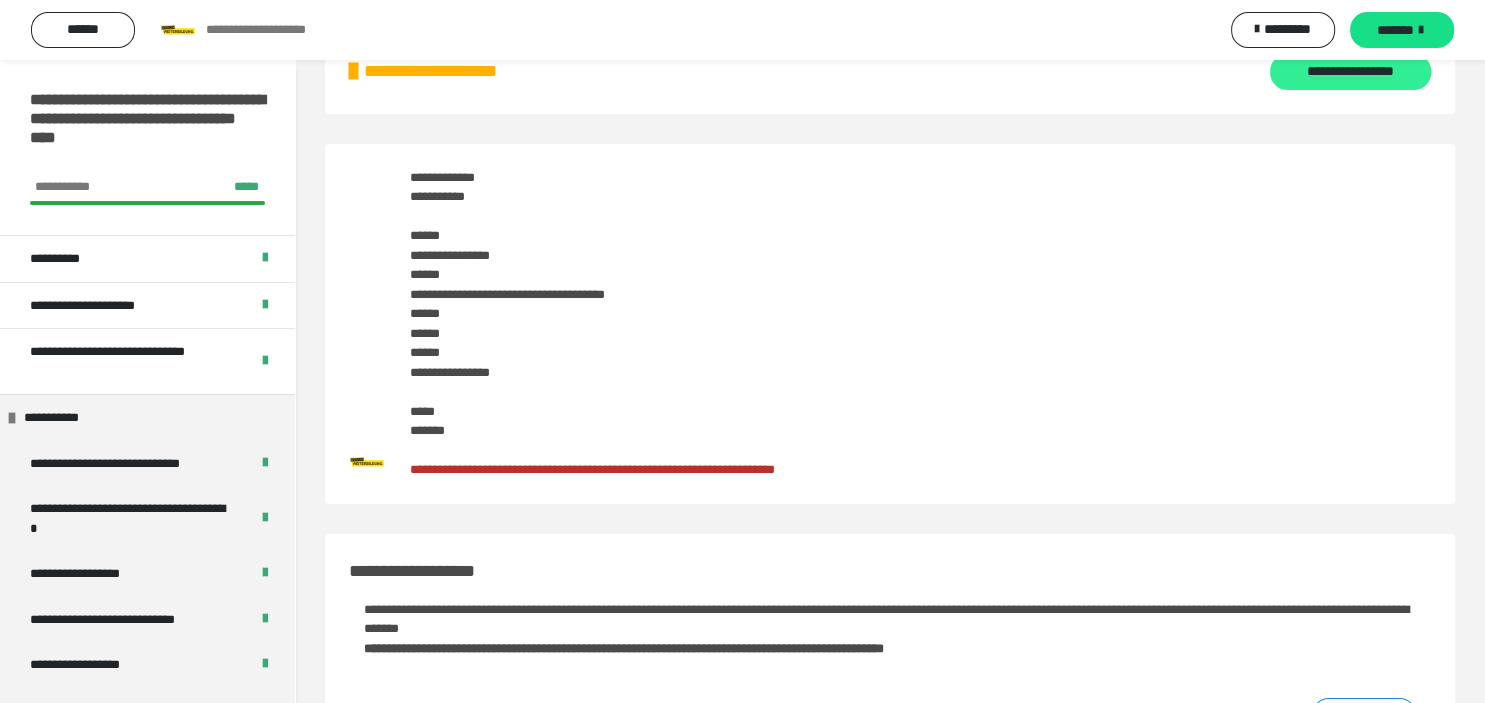 click on "**********" at bounding box center [1350, 72] 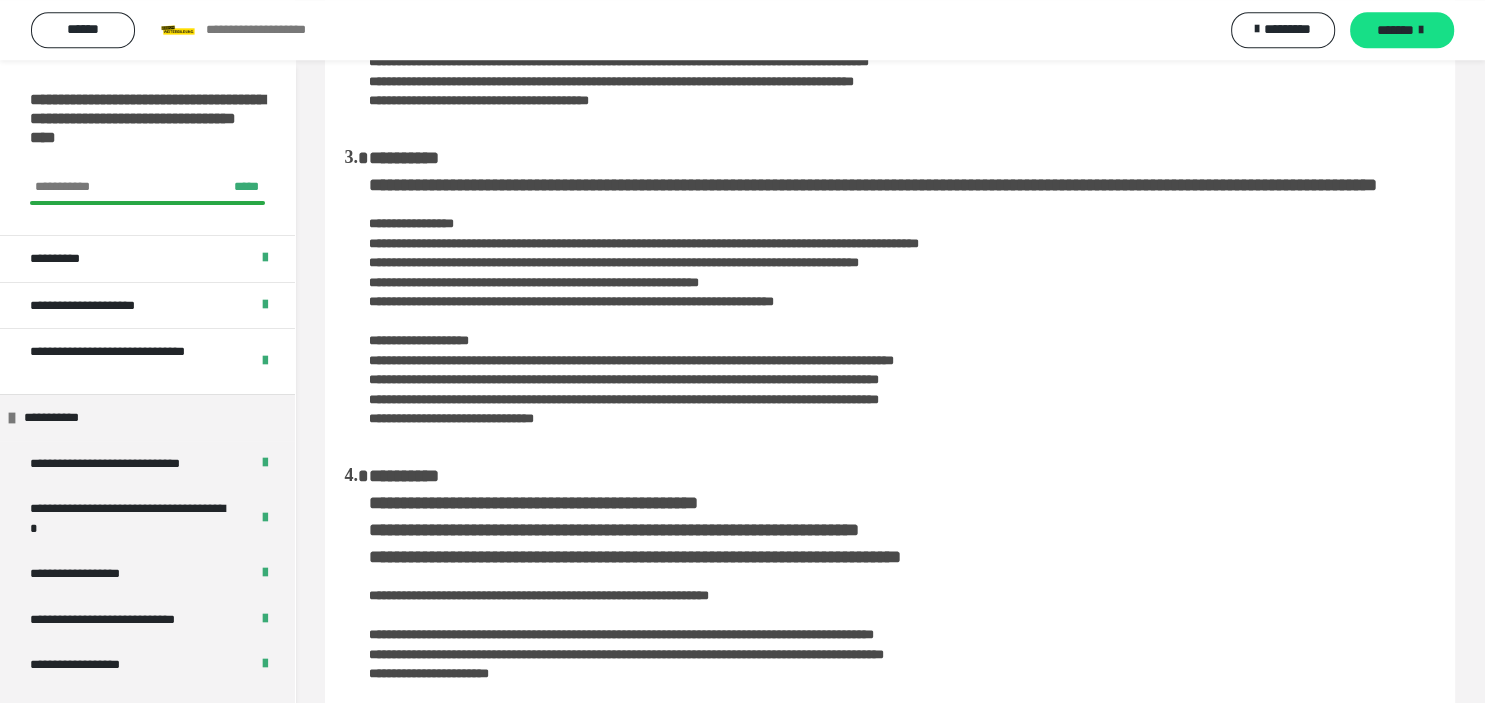 scroll, scrollTop: 429, scrollLeft: 0, axis: vertical 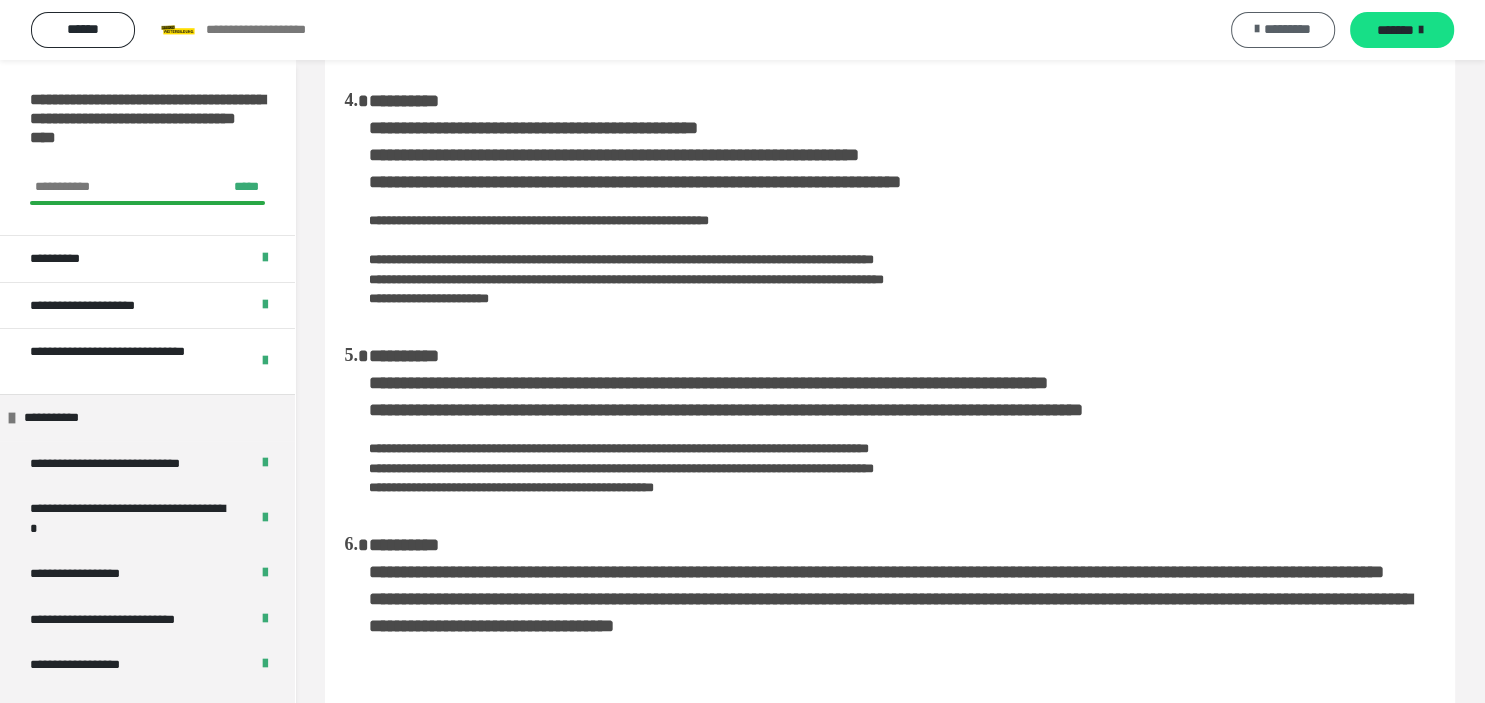 click on "*********" at bounding box center [1287, 29] 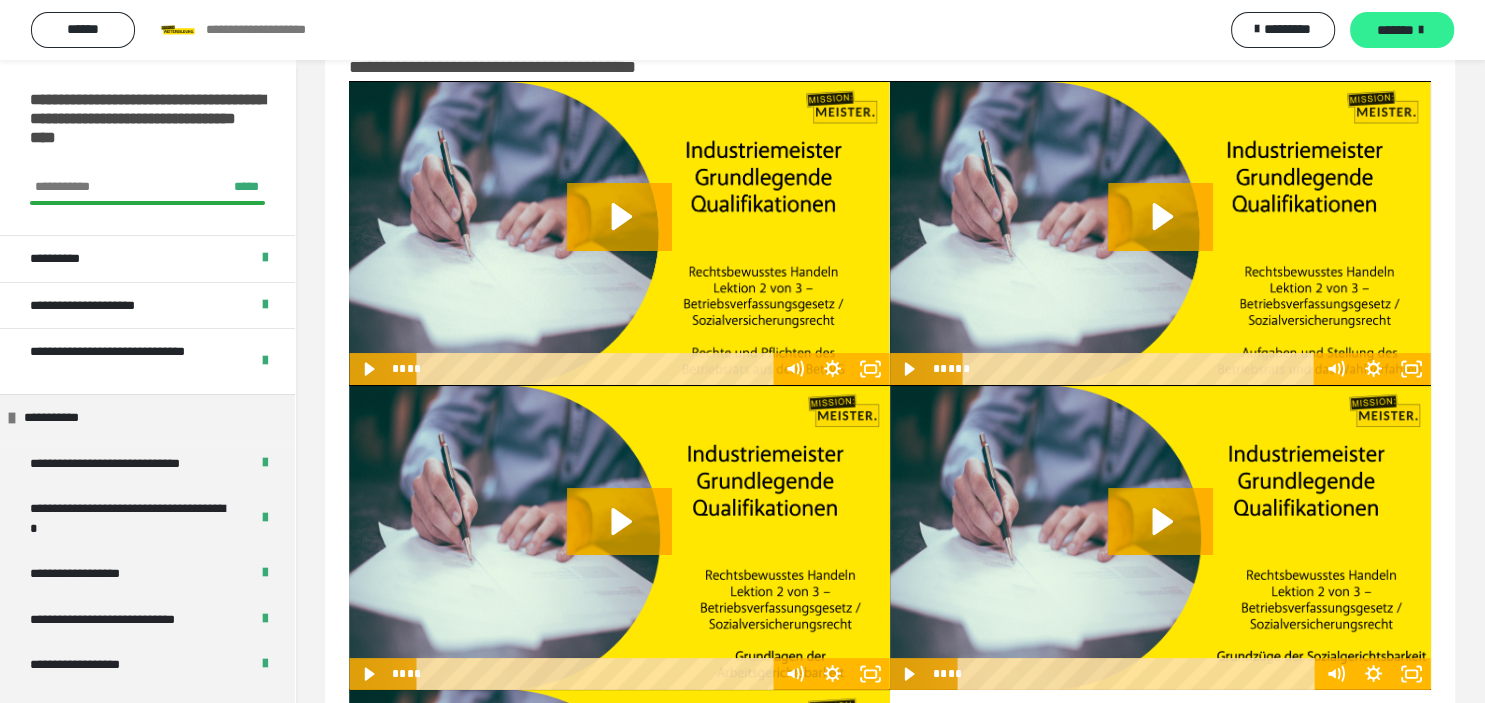 click on "*******" at bounding box center (1395, 30) 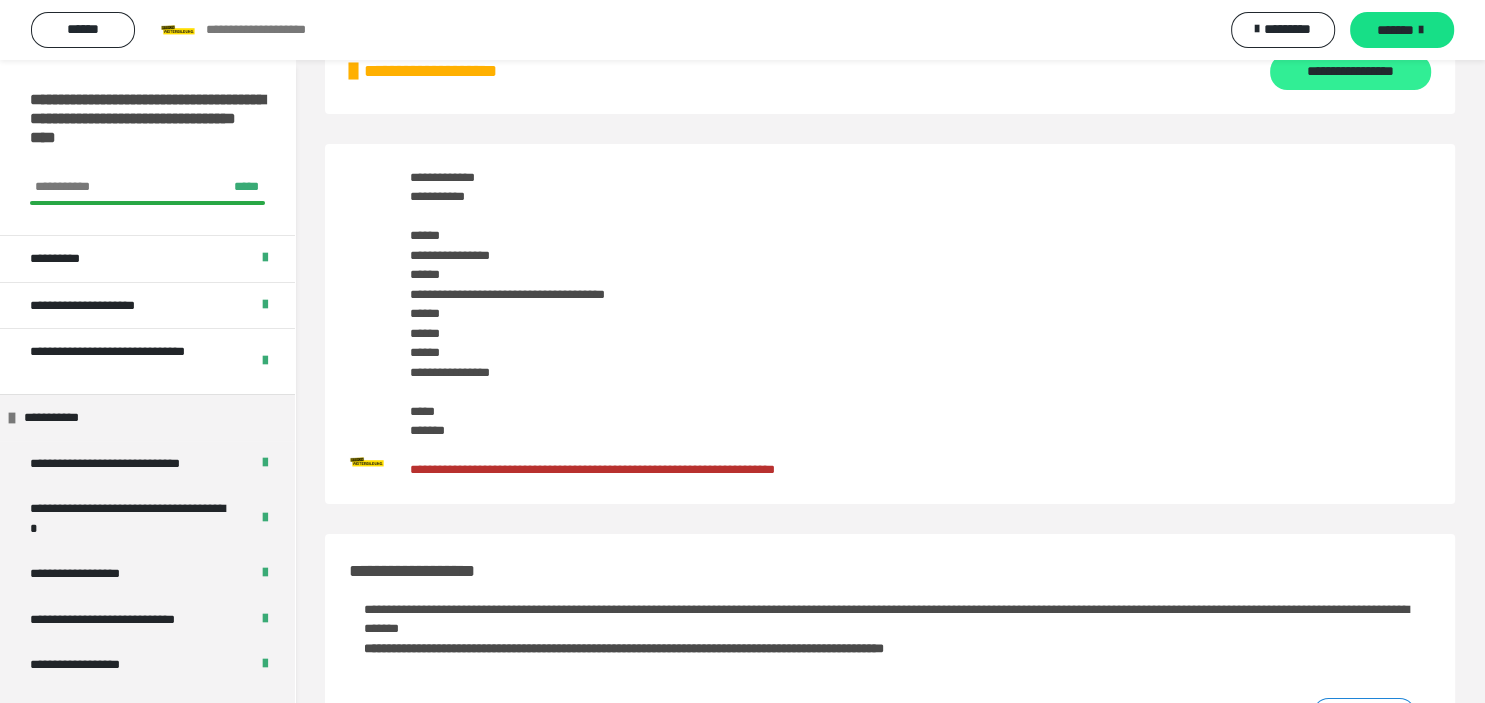 click on "**********" at bounding box center [1350, 72] 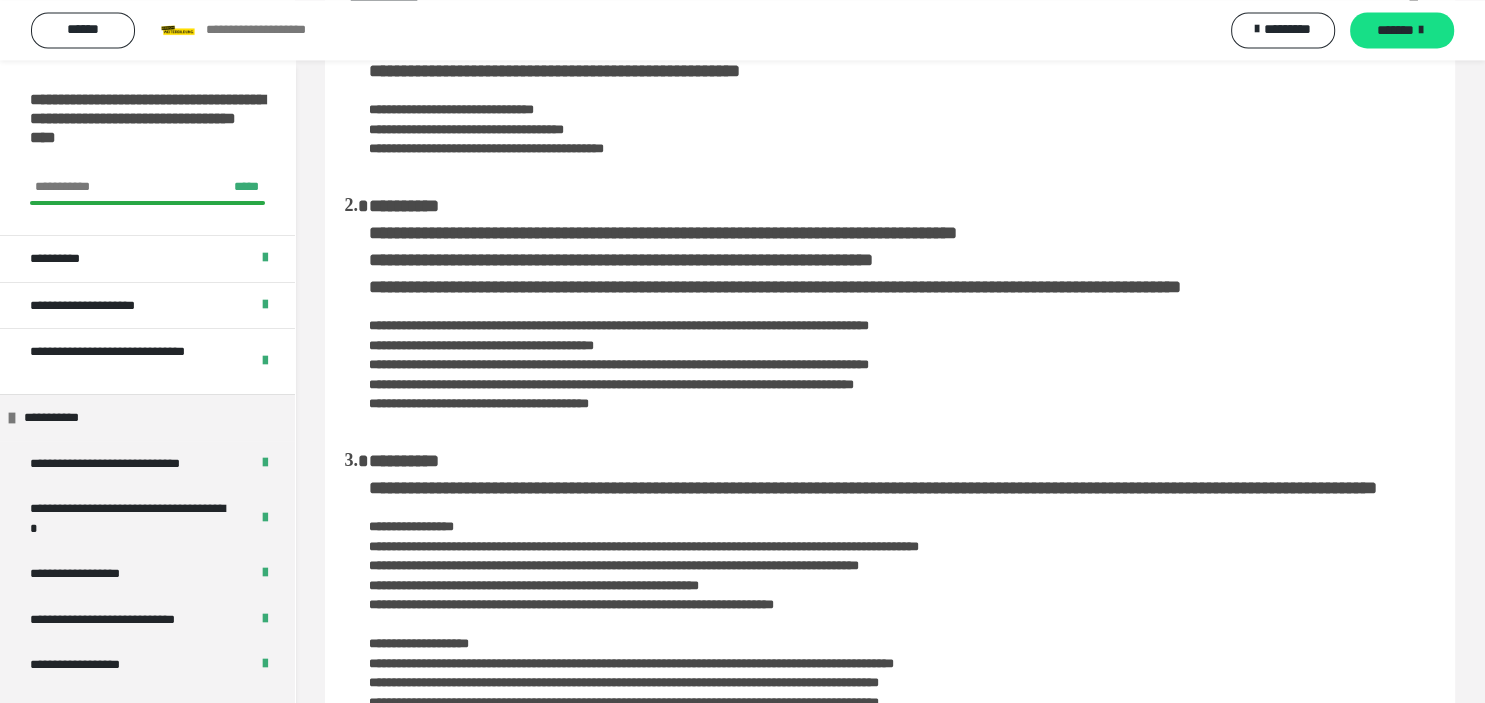 scroll, scrollTop: 165, scrollLeft: 0, axis: vertical 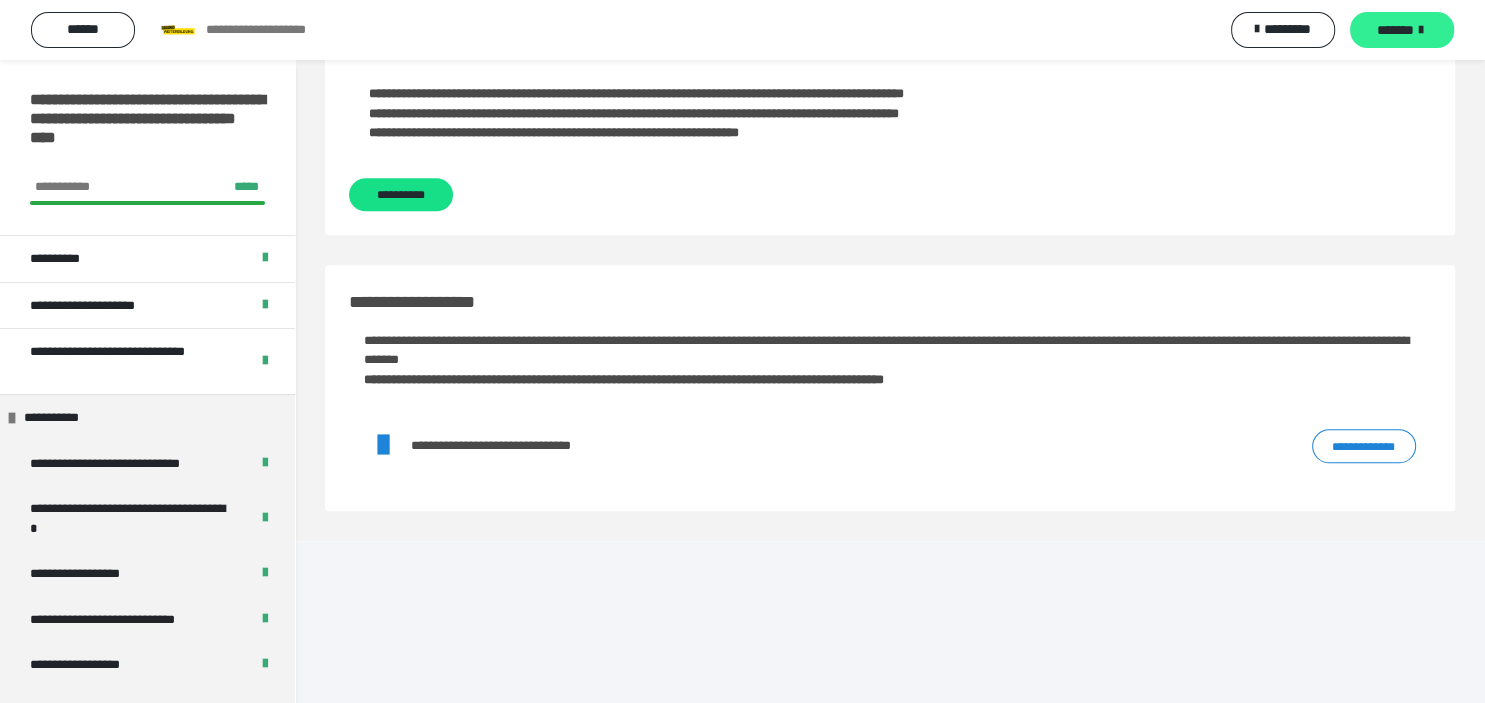 click on "*******" at bounding box center (1395, 30) 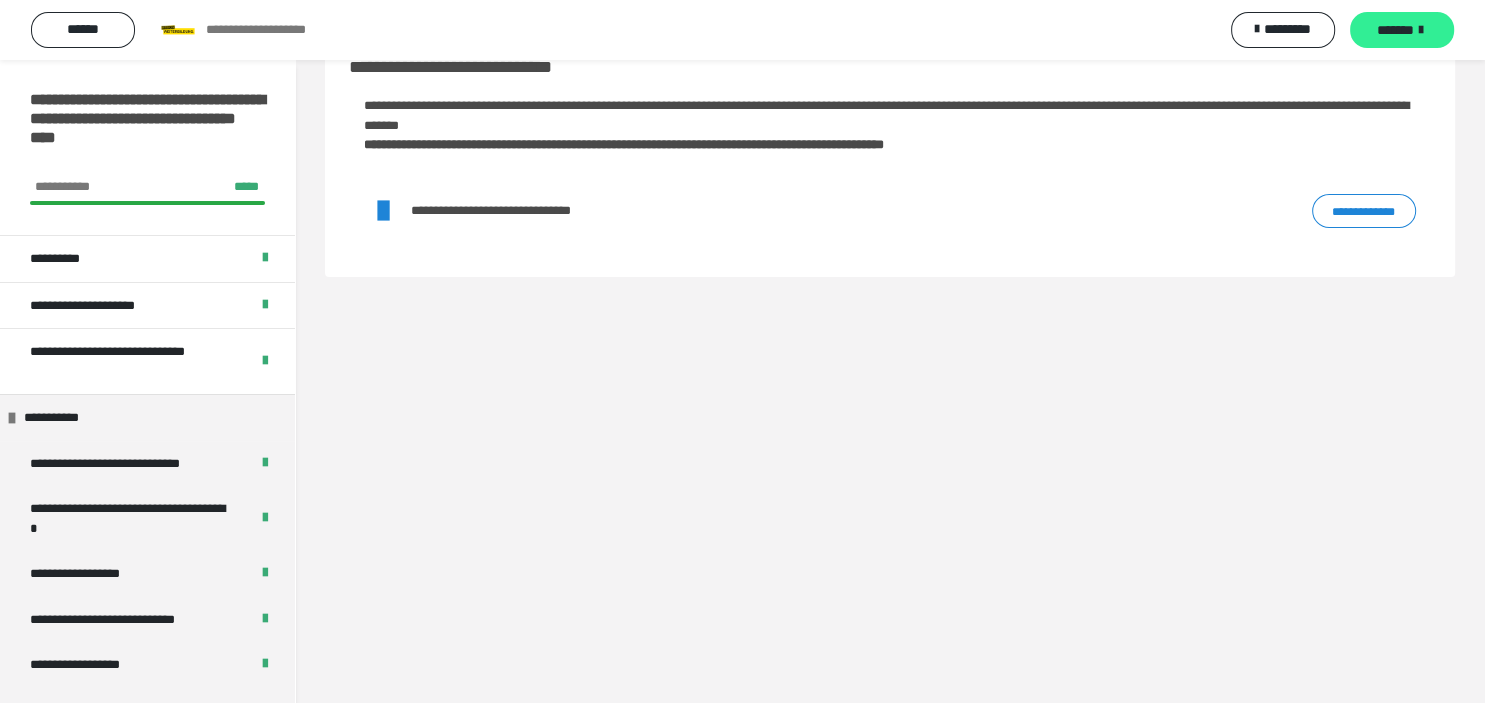 scroll, scrollTop: 0, scrollLeft: 0, axis: both 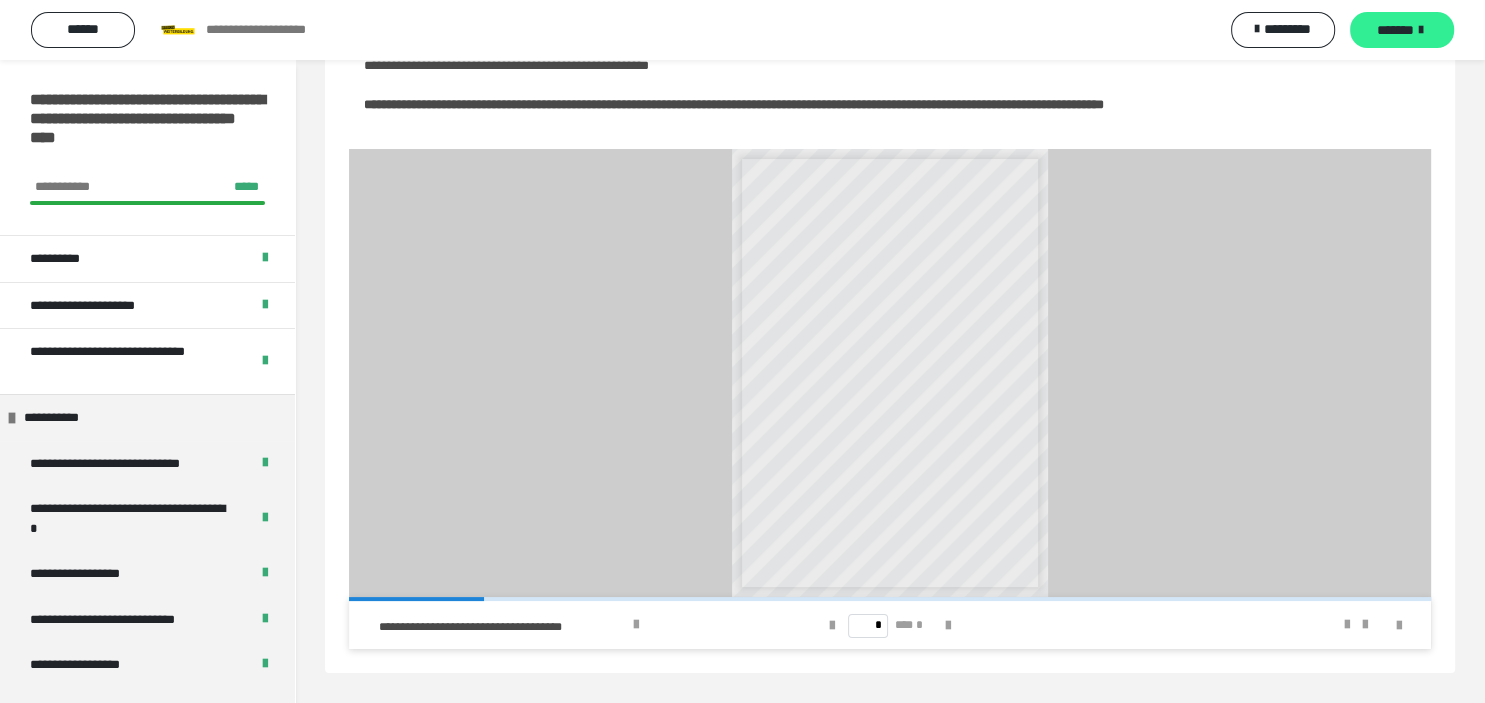 click on "*******" at bounding box center [1395, 30] 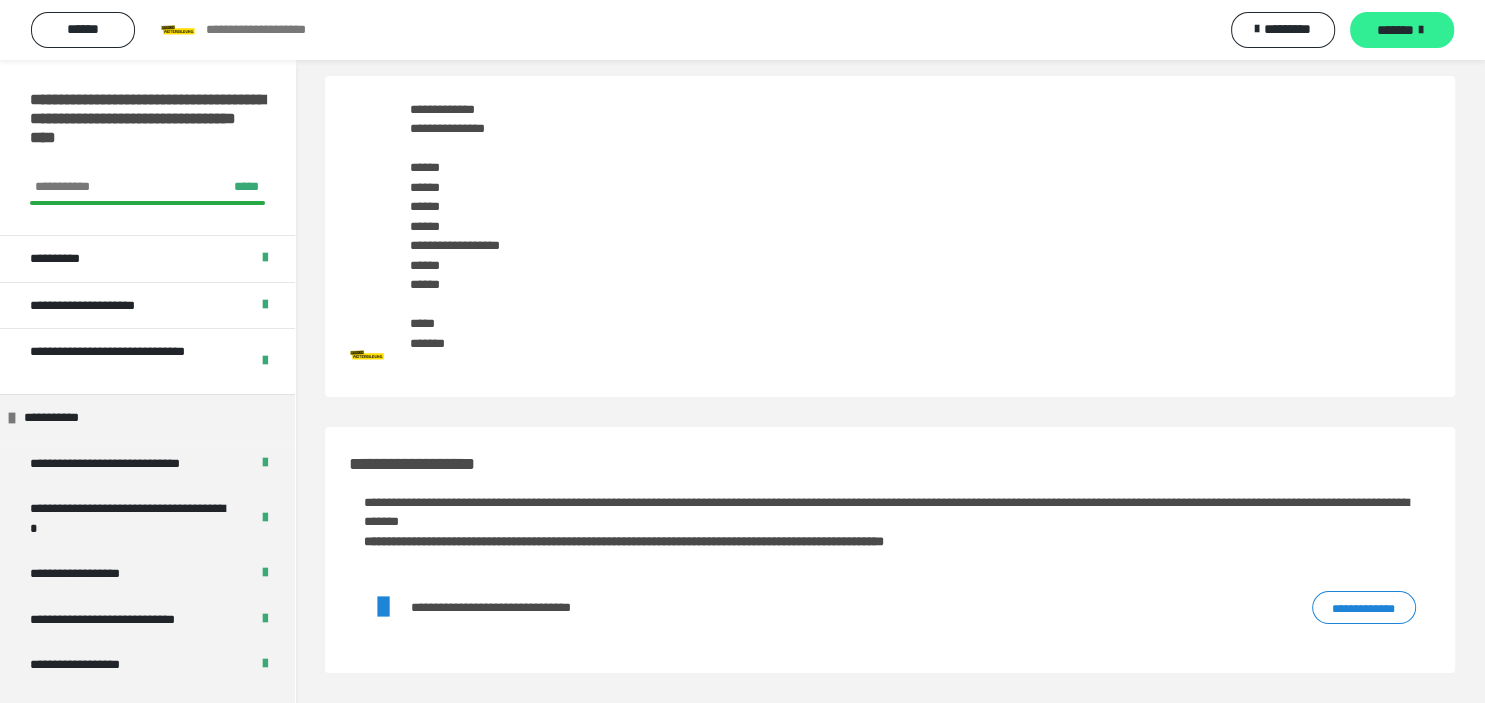 click on "*******" at bounding box center (1395, 30) 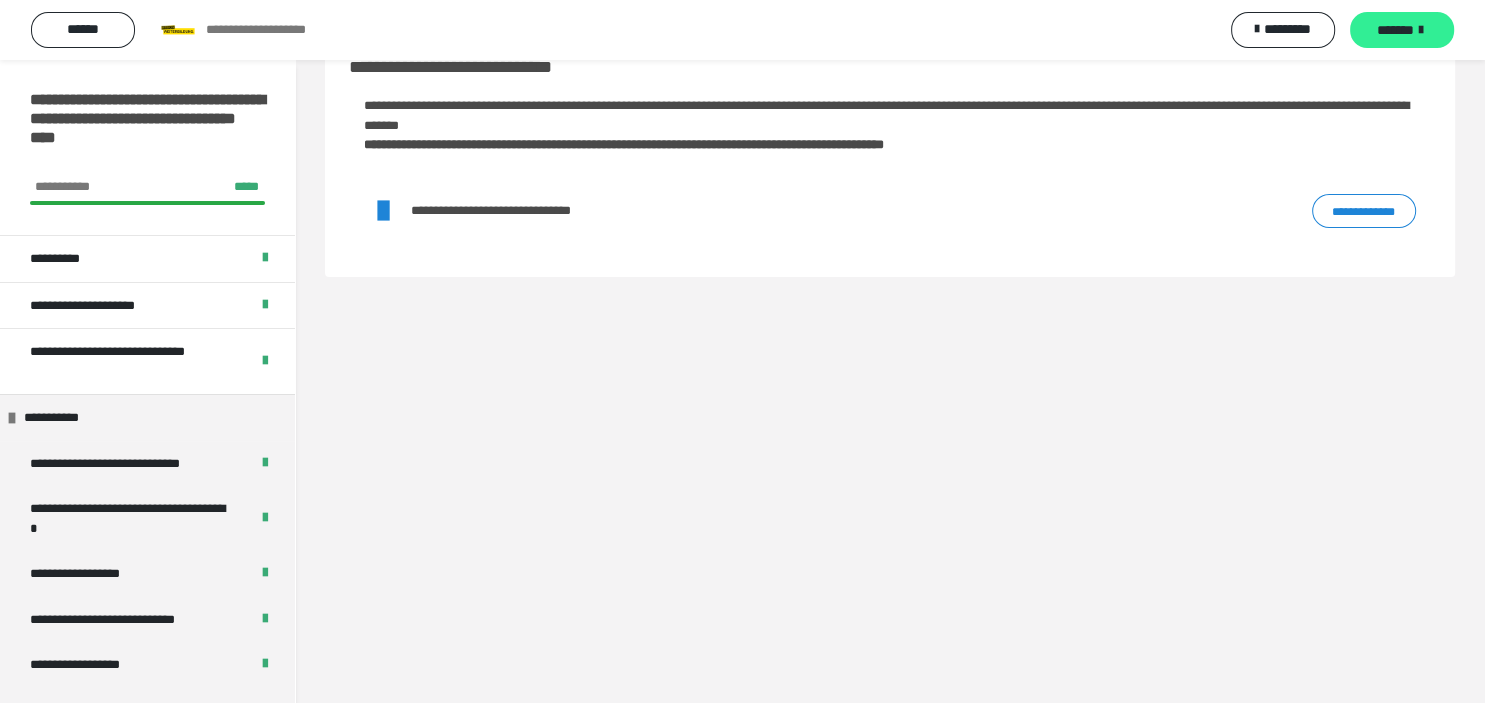 scroll, scrollTop: 0, scrollLeft: 0, axis: both 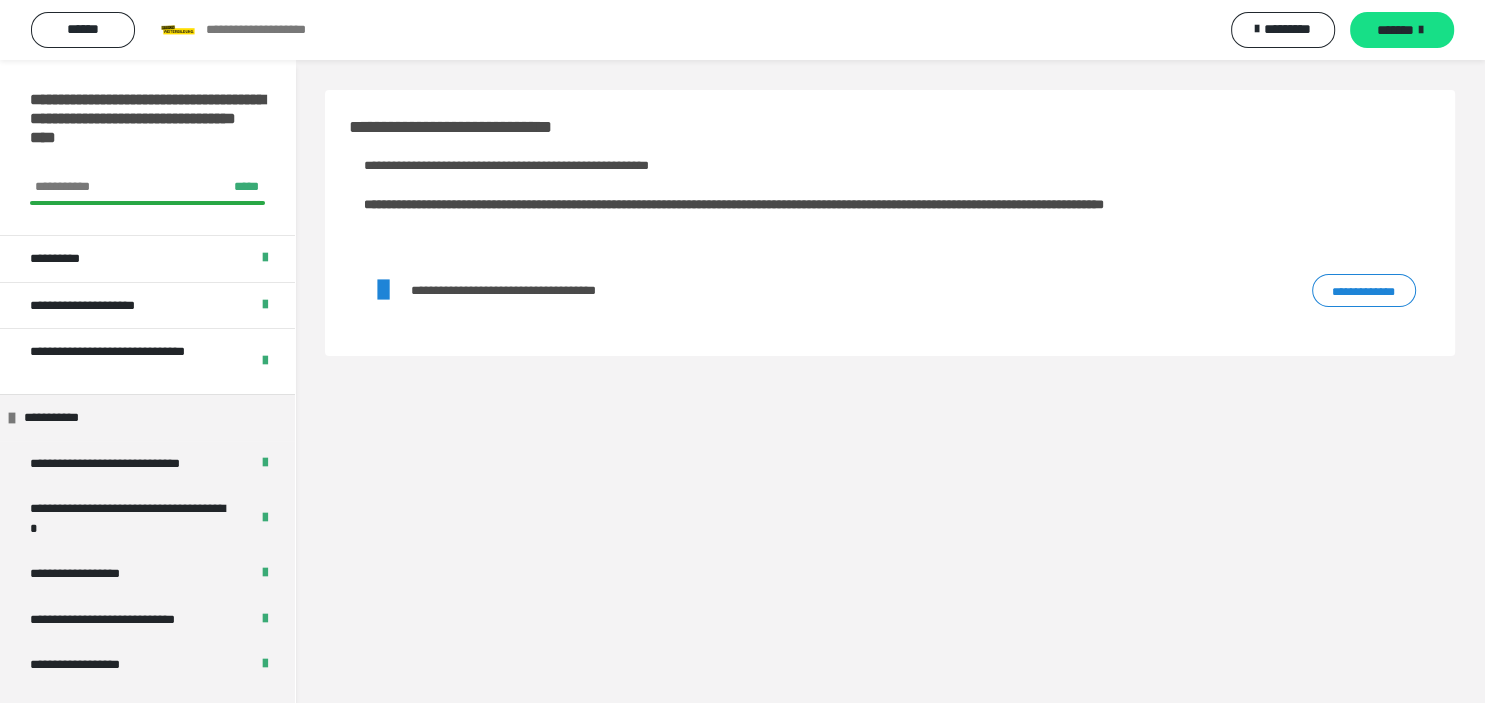 click on "**********" at bounding box center [1364, 291] 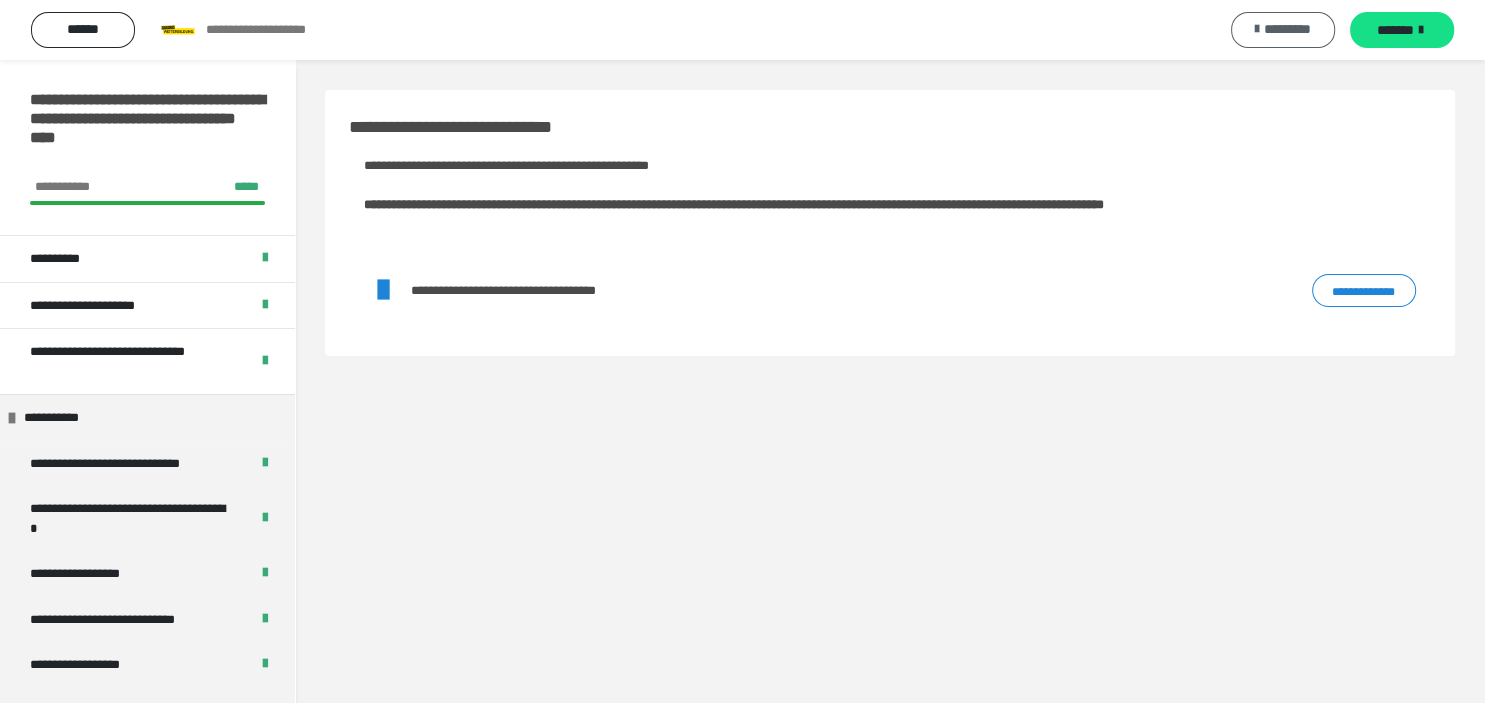 click on "*********" at bounding box center (1287, 29) 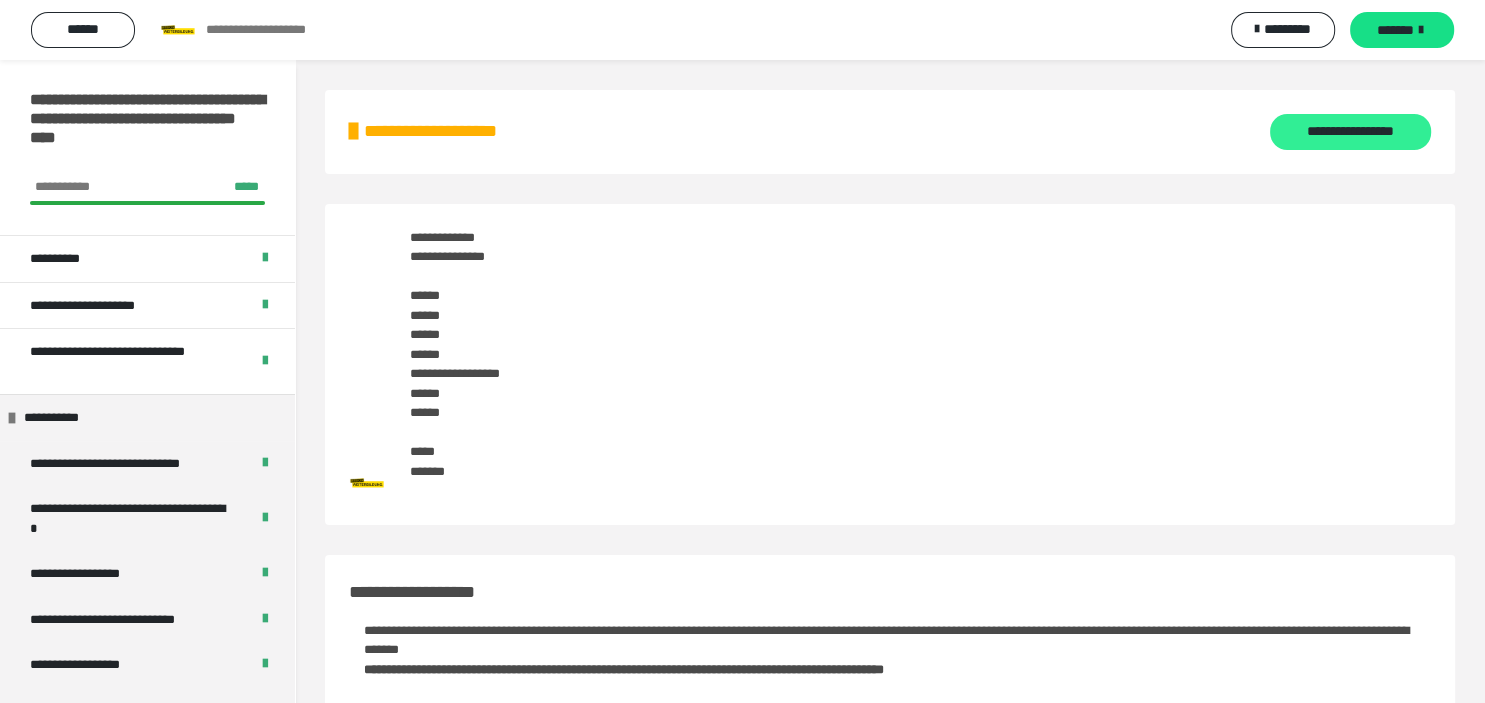 click on "**********" at bounding box center [1350, 132] 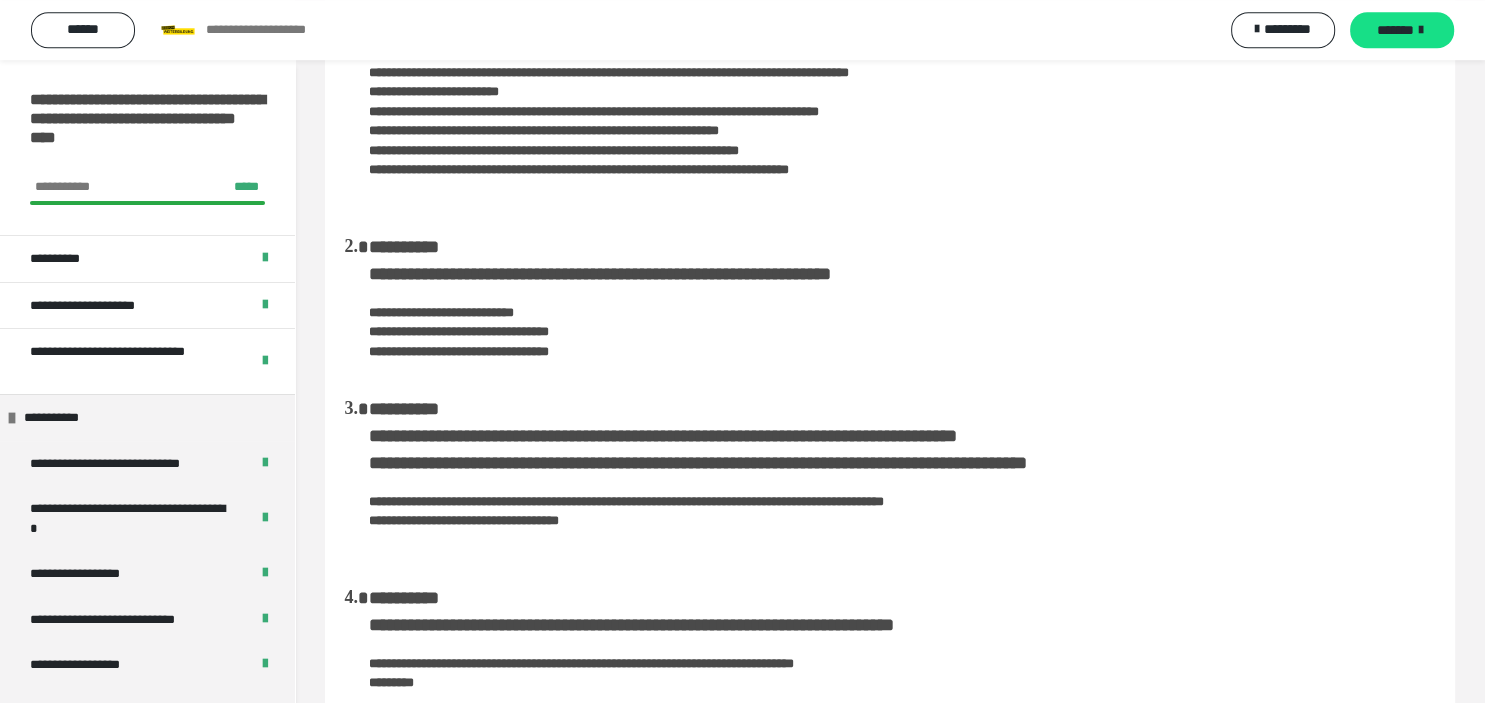 scroll, scrollTop: 264, scrollLeft: 0, axis: vertical 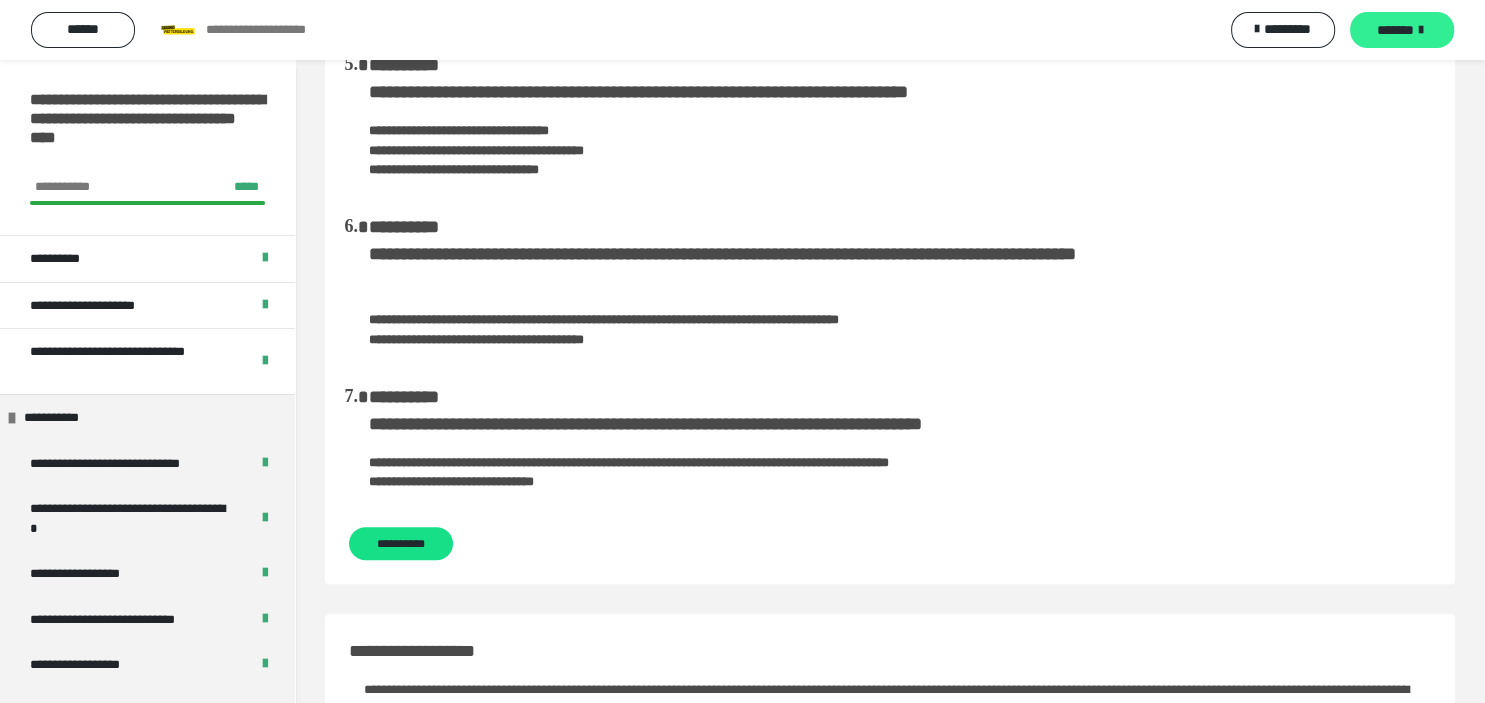 click on "*******" at bounding box center [1395, 30] 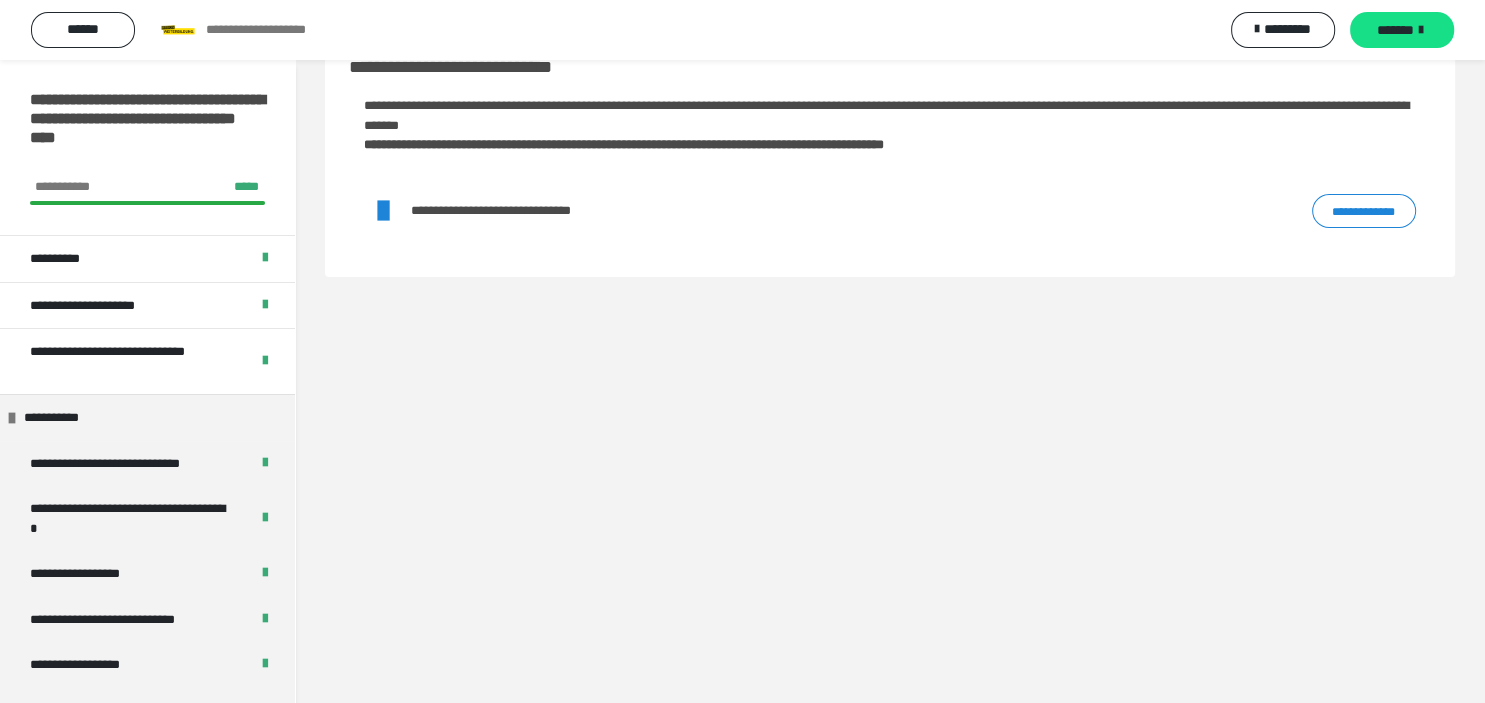 scroll, scrollTop: 0, scrollLeft: 0, axis: both 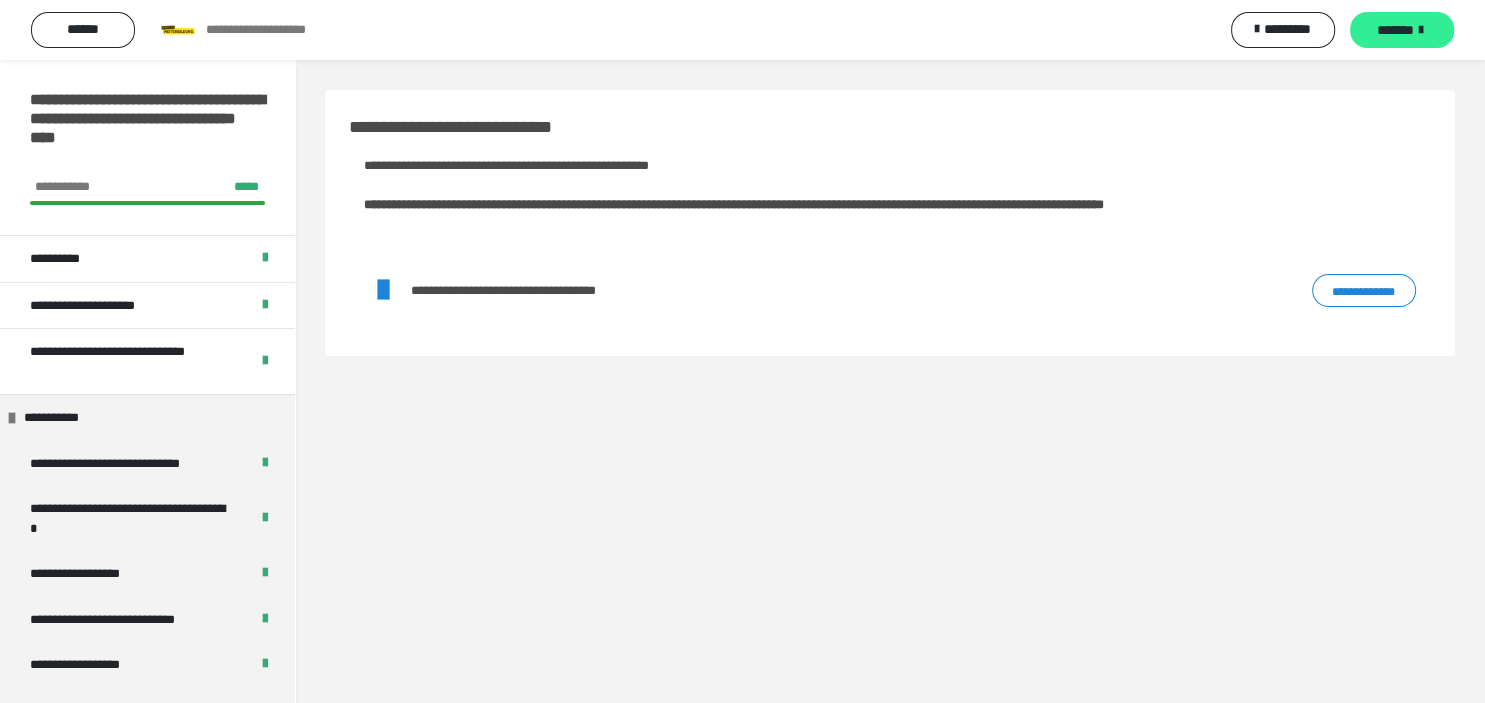click on "*******" at bounding box center [1395, 30] 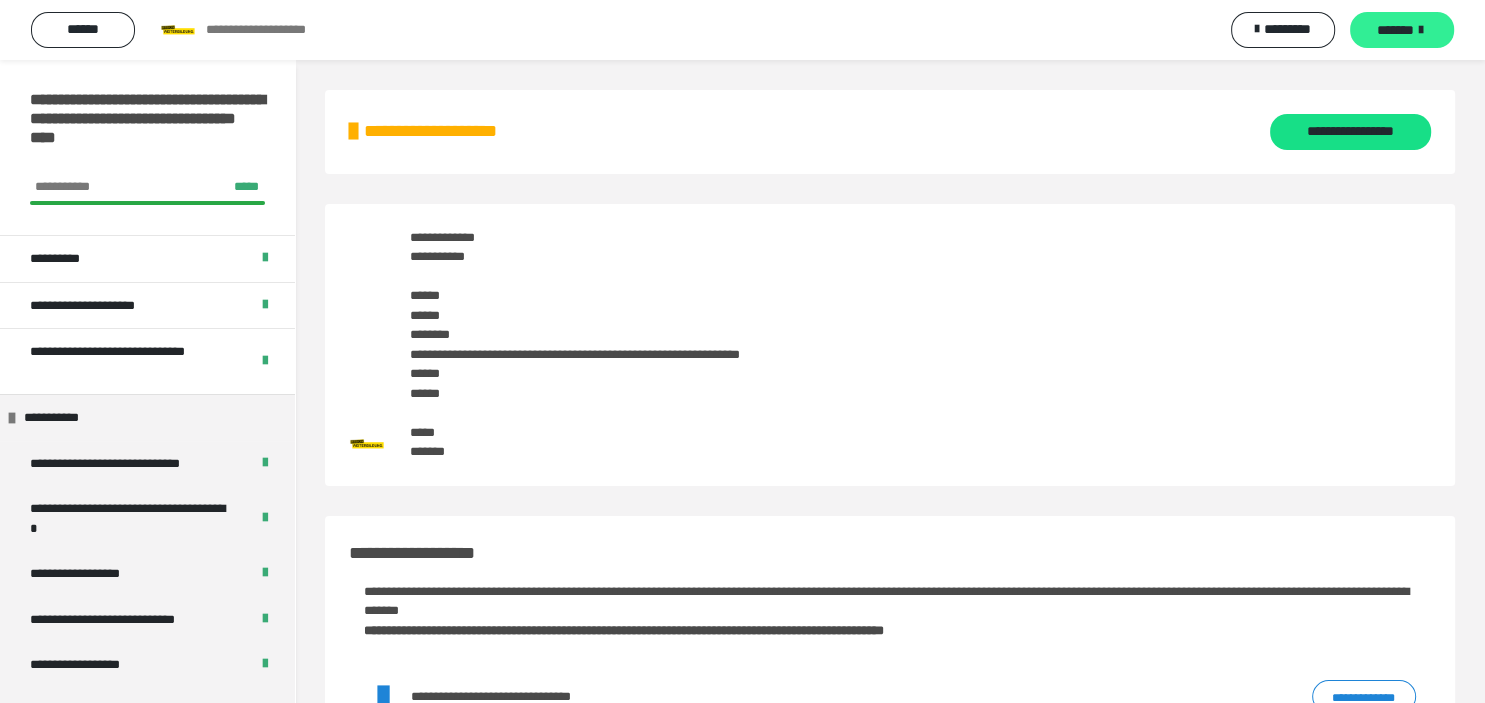 click on "*******" at bounding box center (1395, 30) 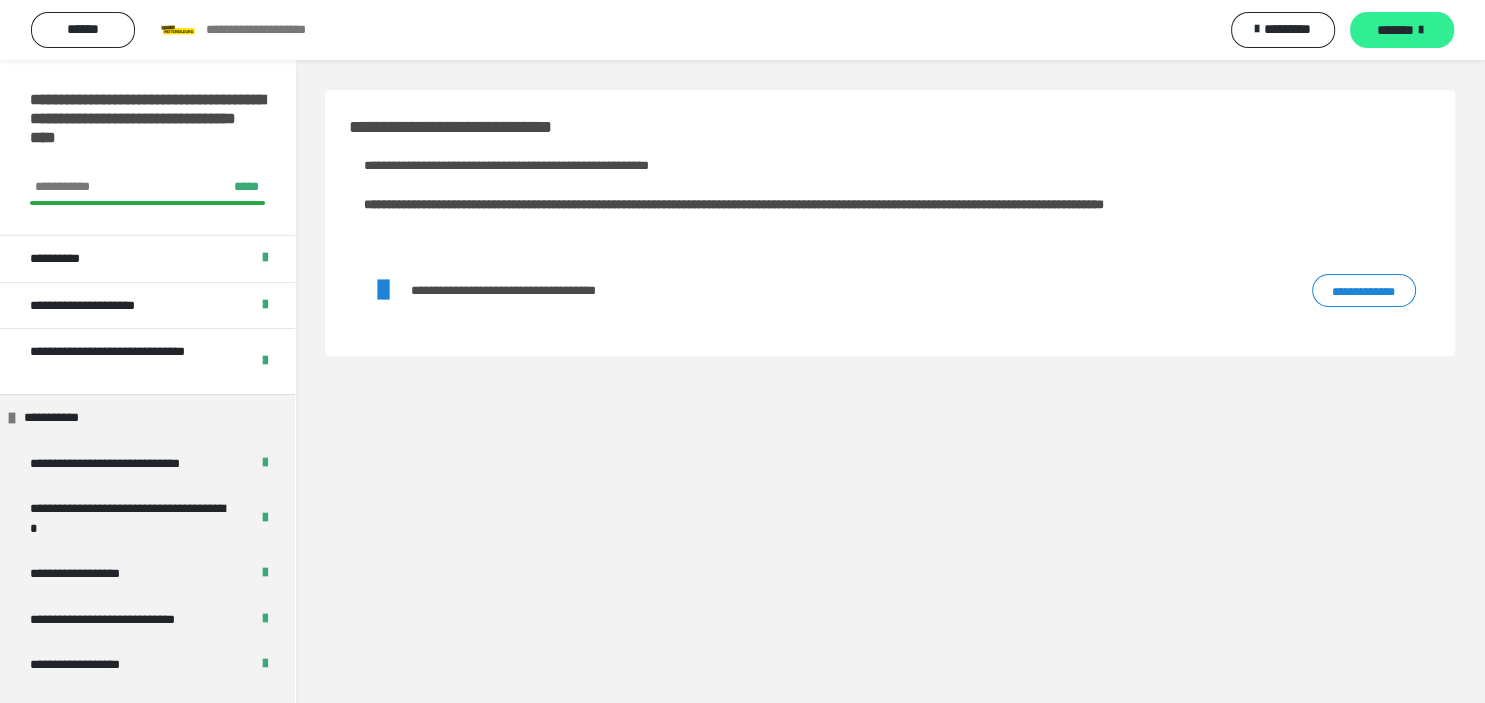 click on "*******" at bounding box center (1395, 30) 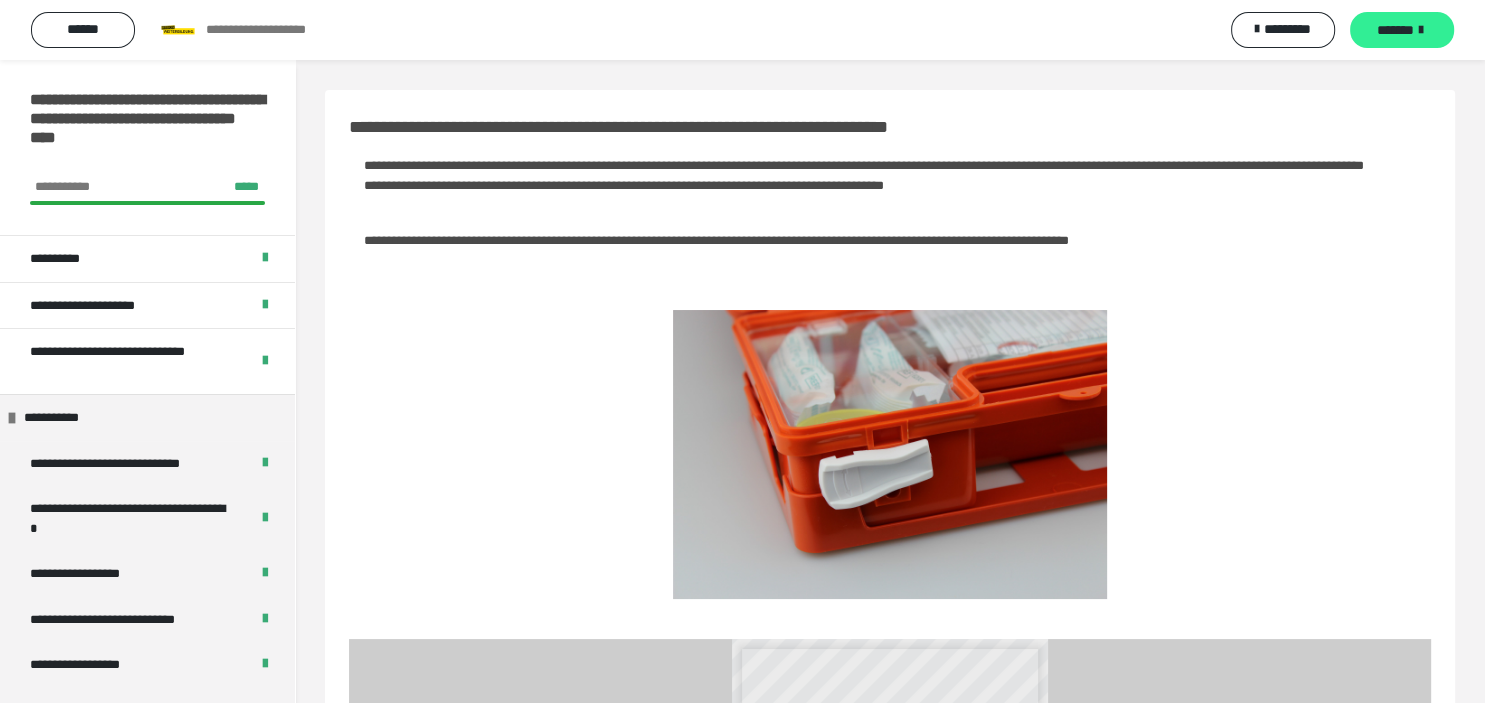 click on "*******" at bounding box center (1395, 30) 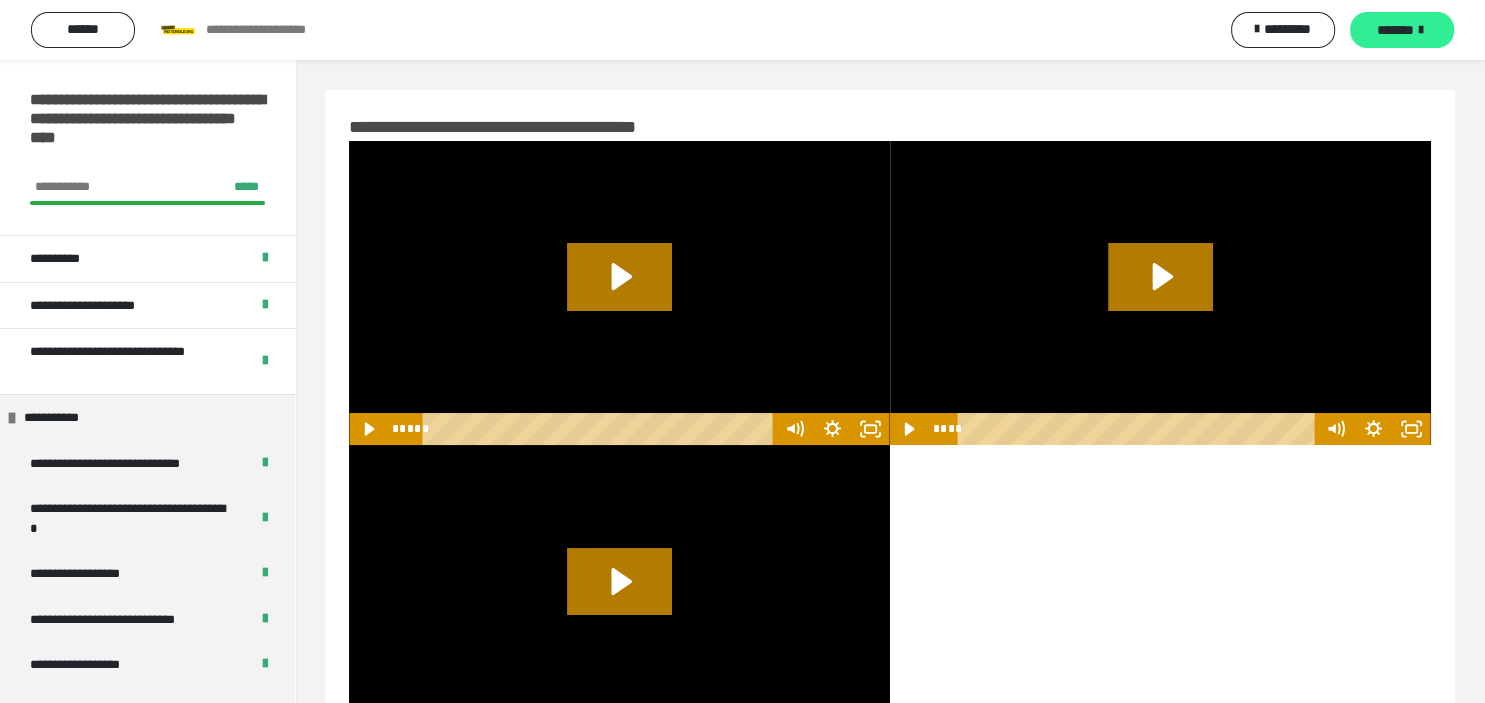 click on "*******" at bounding box center [1395, 30] 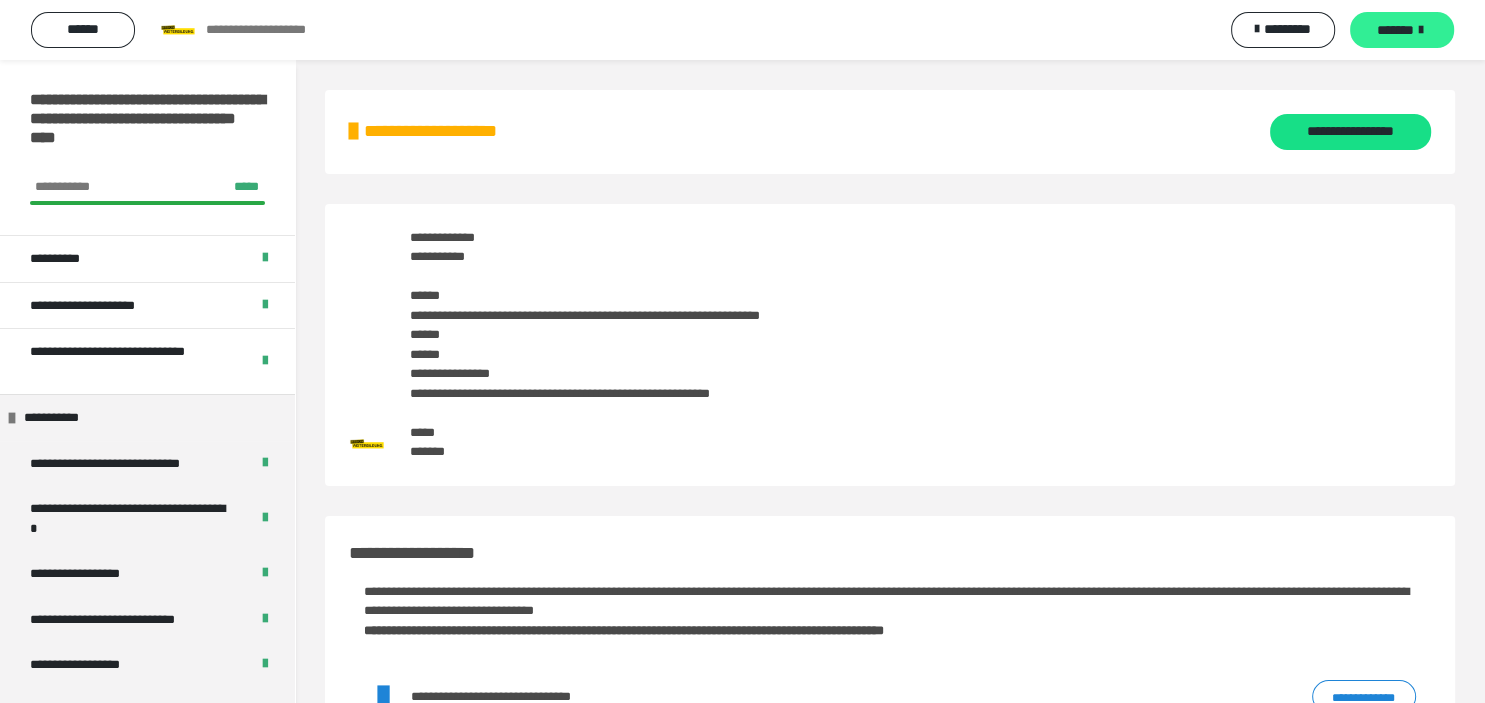 click on "*******" at bounding box center (1395, 30) 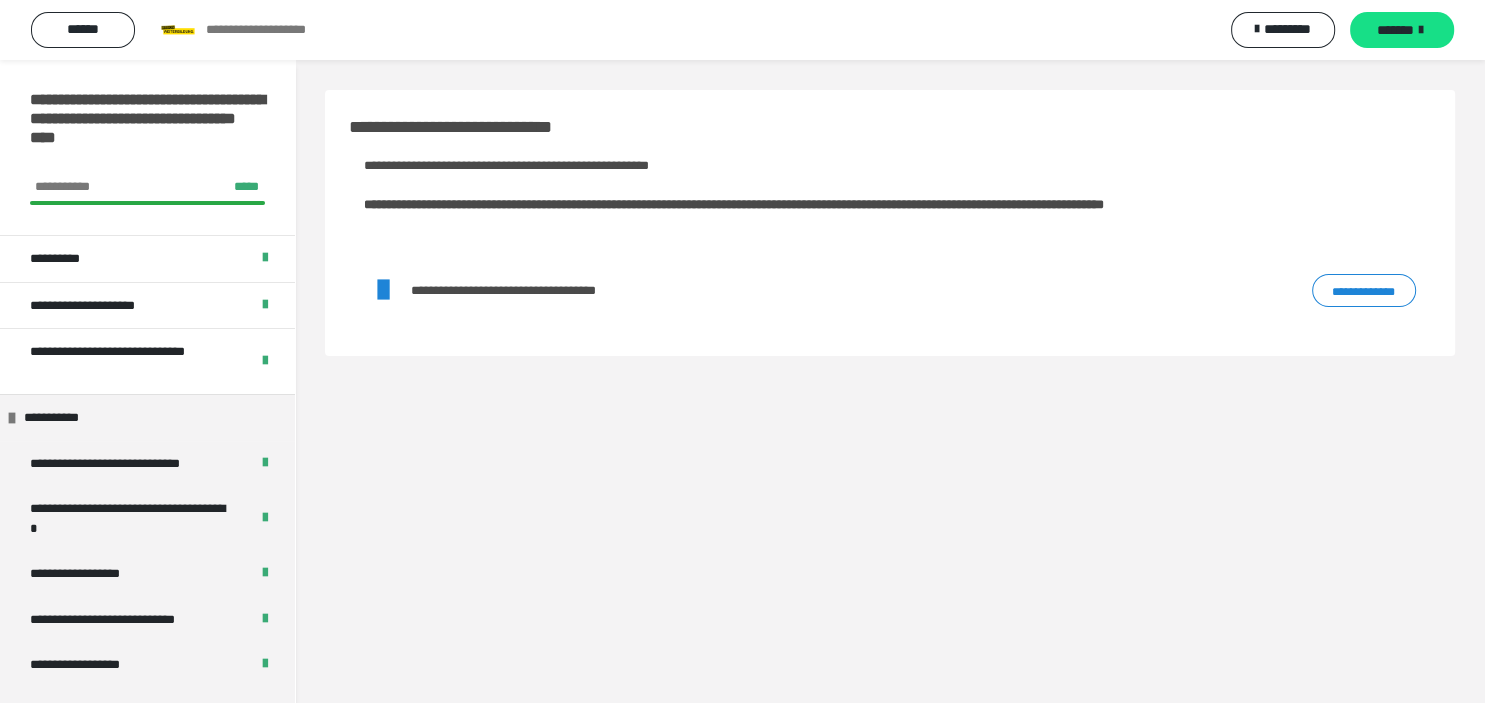 click on "**********" at bounding box center [1364, 291] 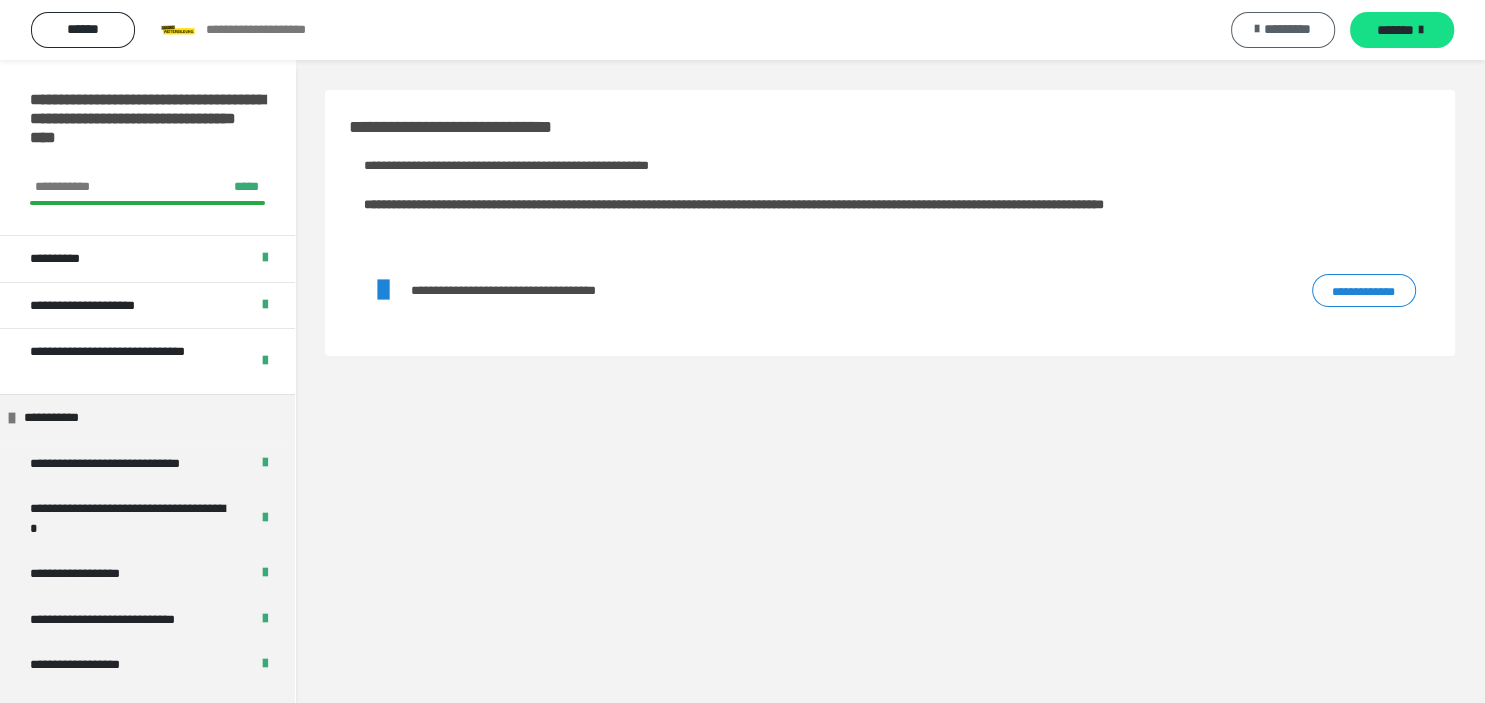 click on "*********" at bounding box center (1287, 29) 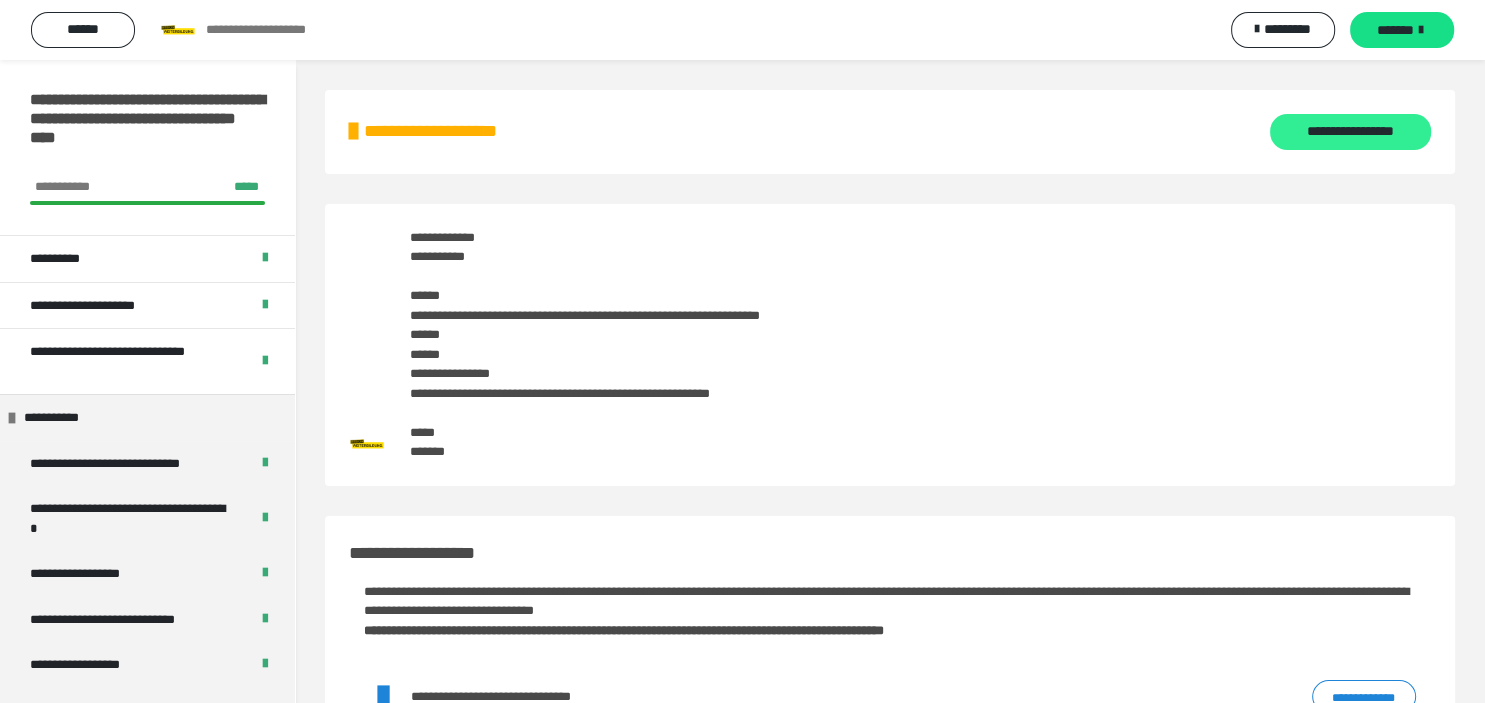 click on "**********" at bounding box center (1350, 132) 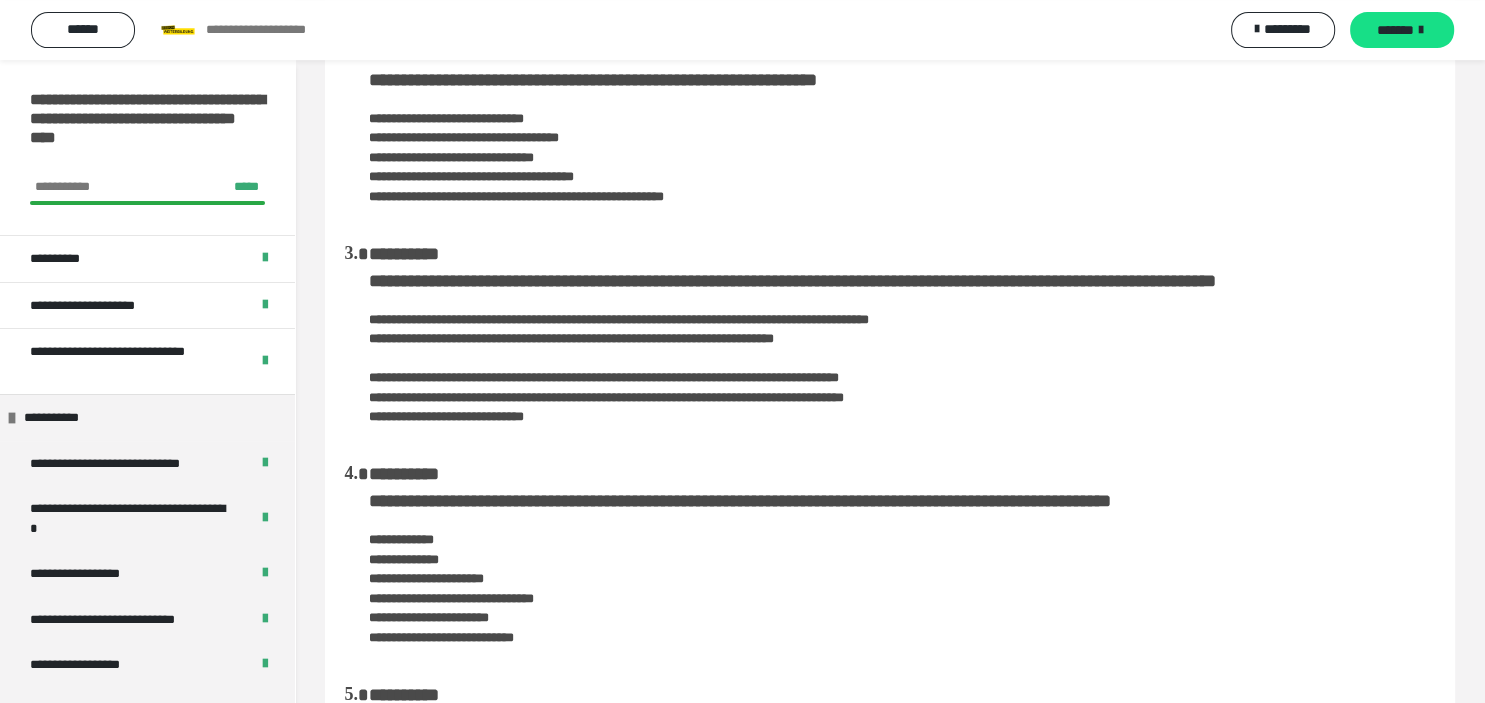 scroll, scrollTop: 369, scrollLeft: 0, axis: vertical 